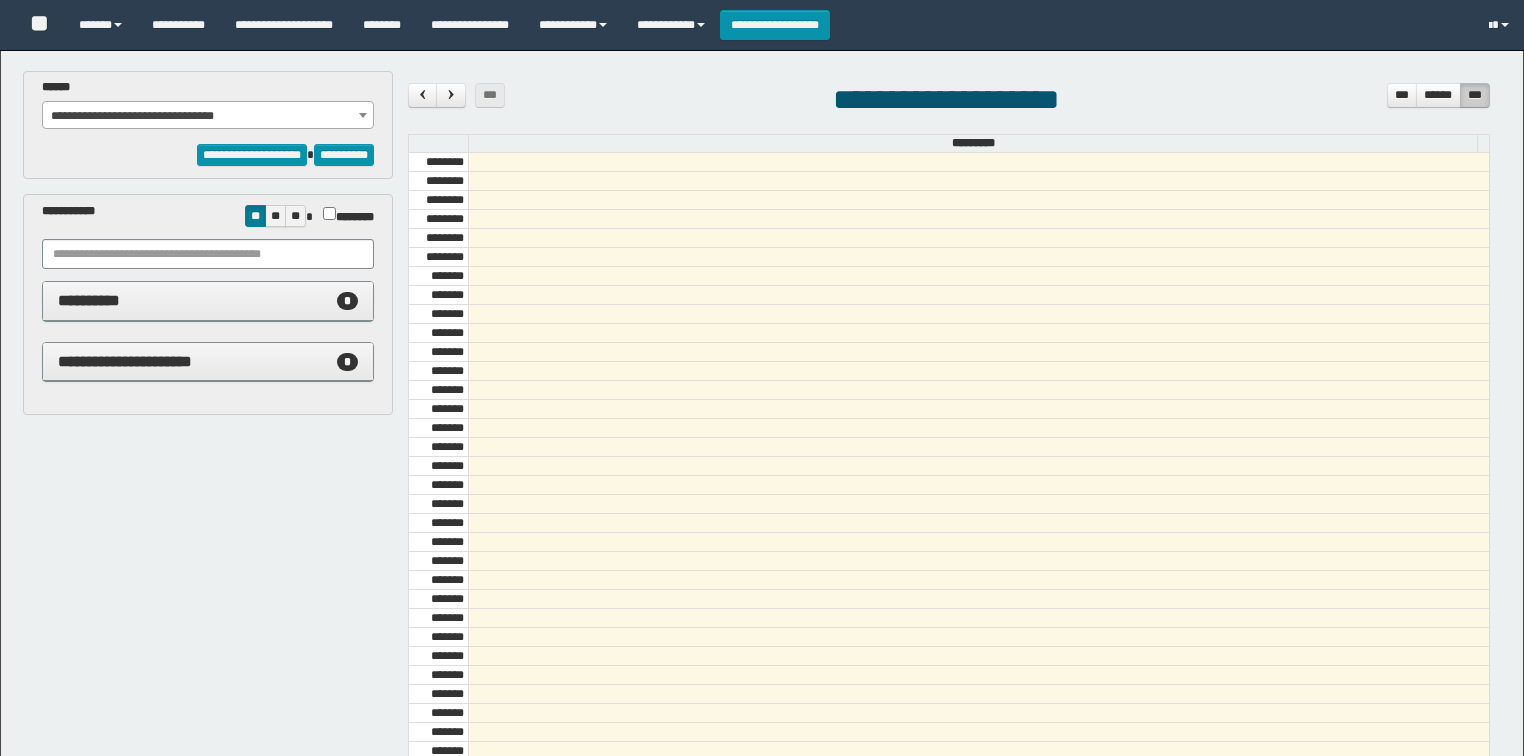 select on "******" 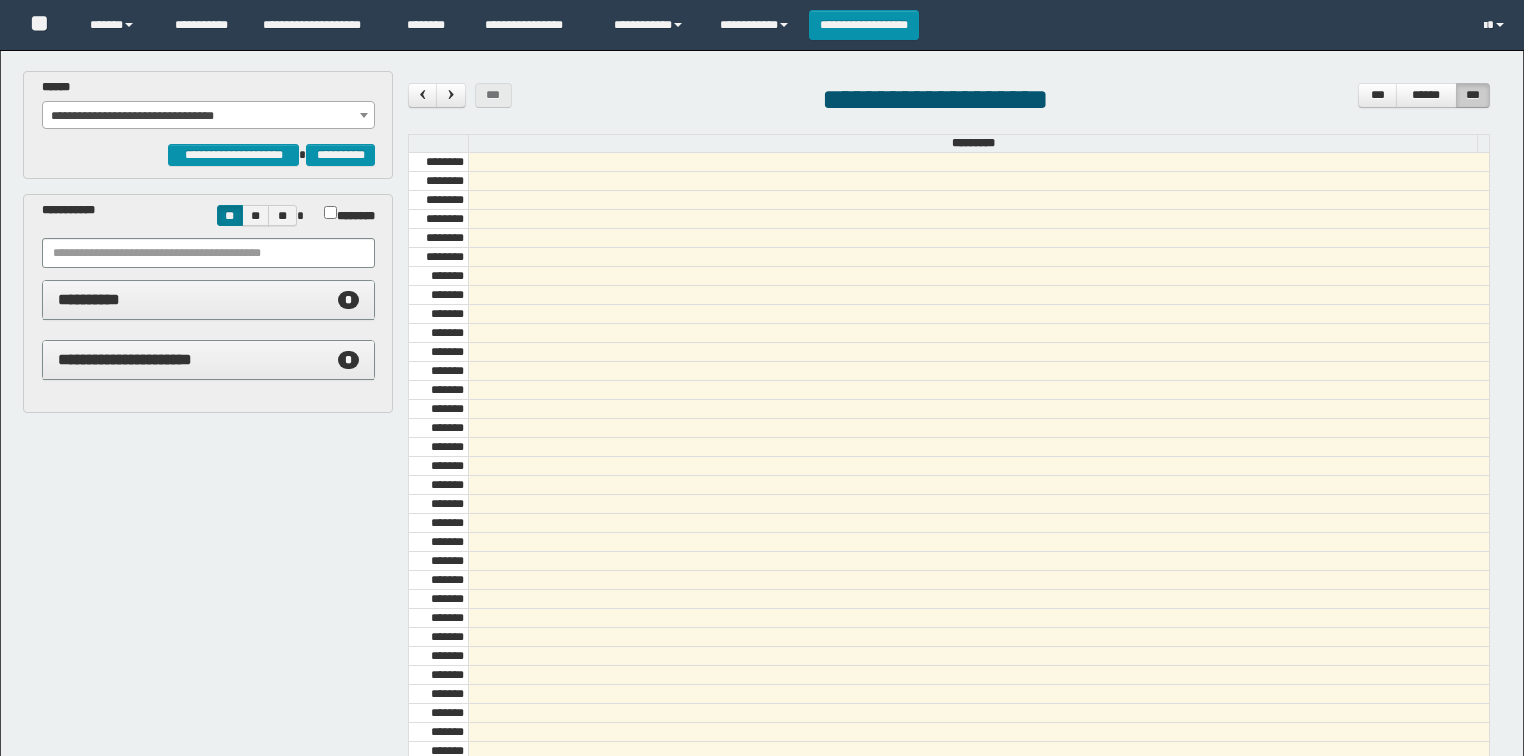 scroll, scrollTop: 0, scrollLeft: 0, axis: both 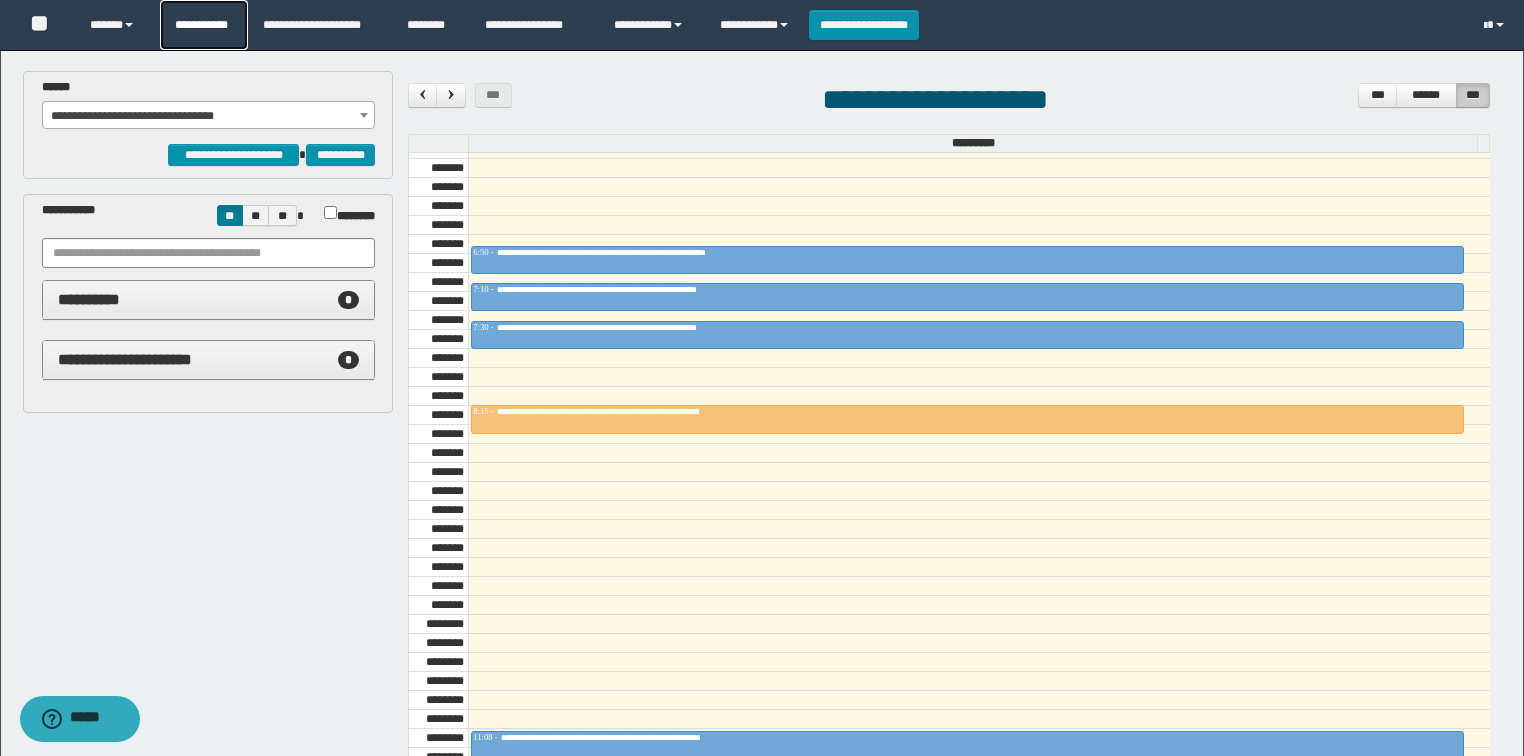 click on "**********" at bounding box center (204, 25) 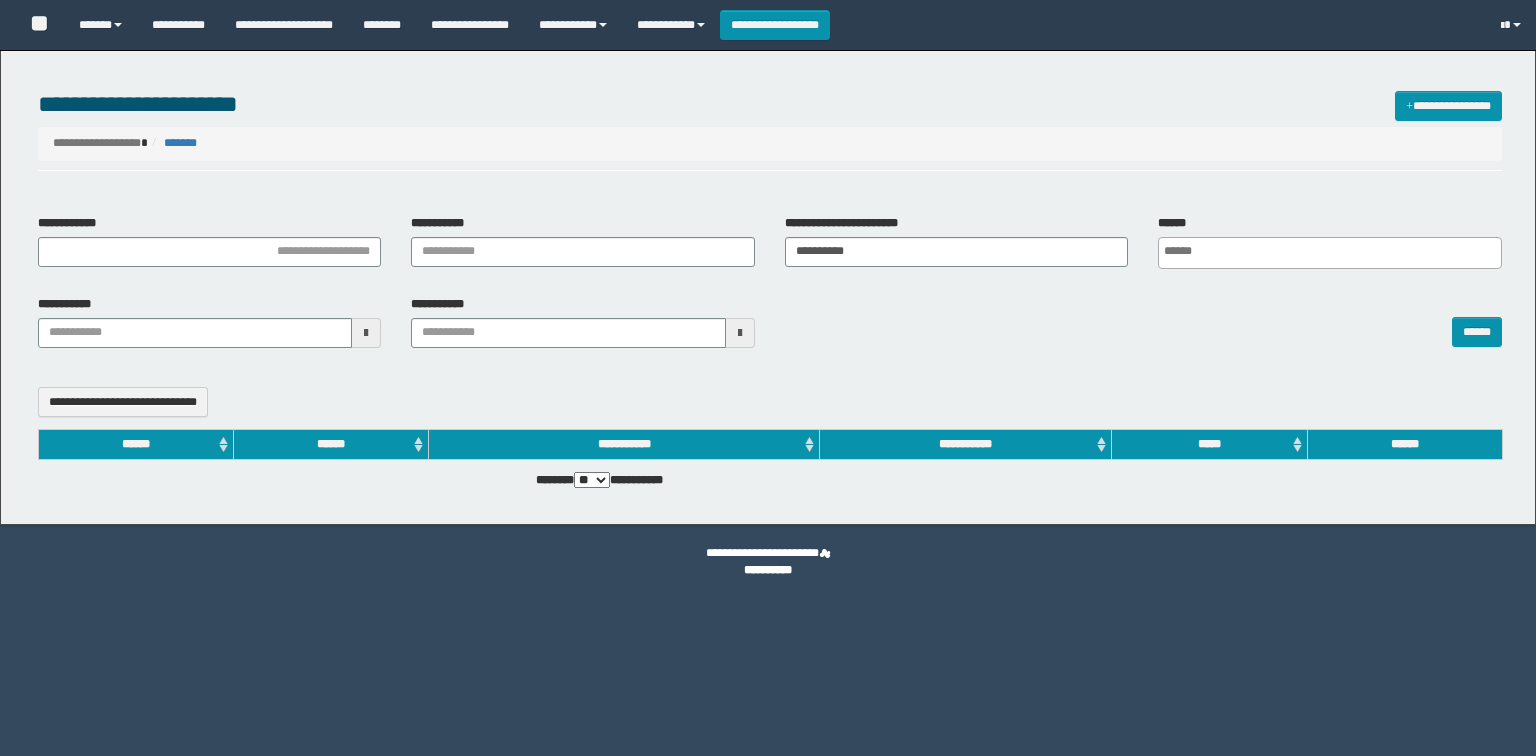 select 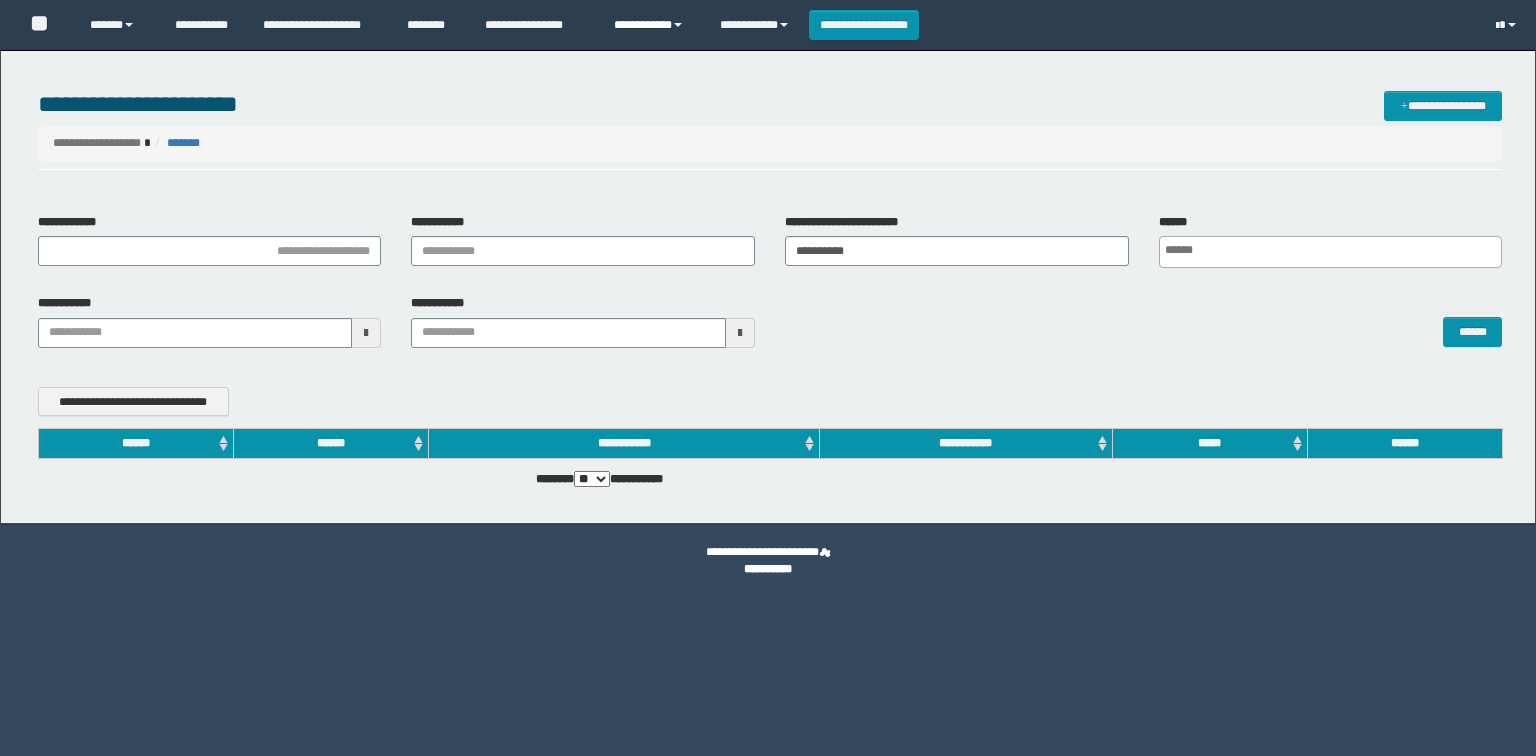 scroll, scrollTop: 0, scrollLeft: 0, axis: both 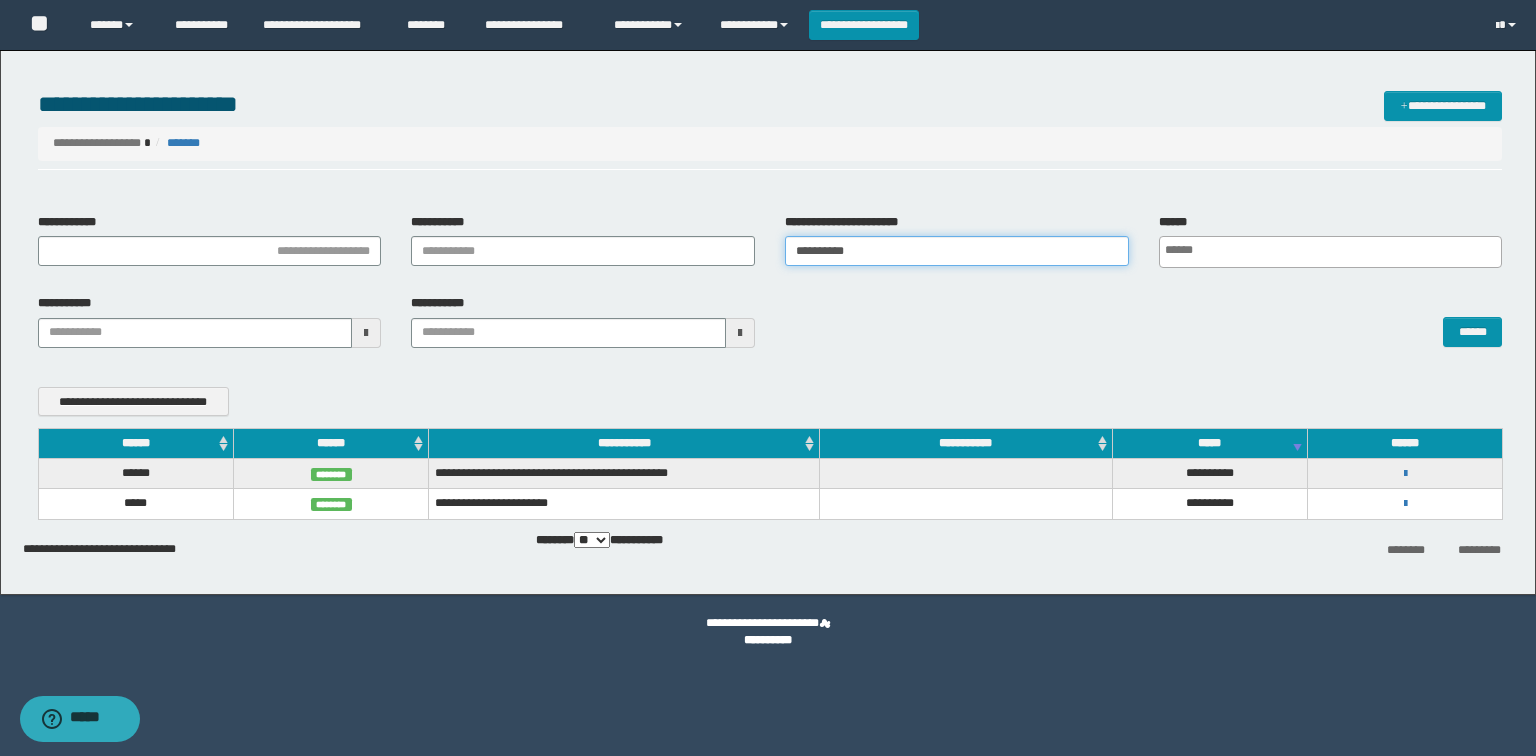 drag, startPoint x: 896, startPoint y: 251, endPoint x: 648, endPoint y: 236, distance: 248.45322 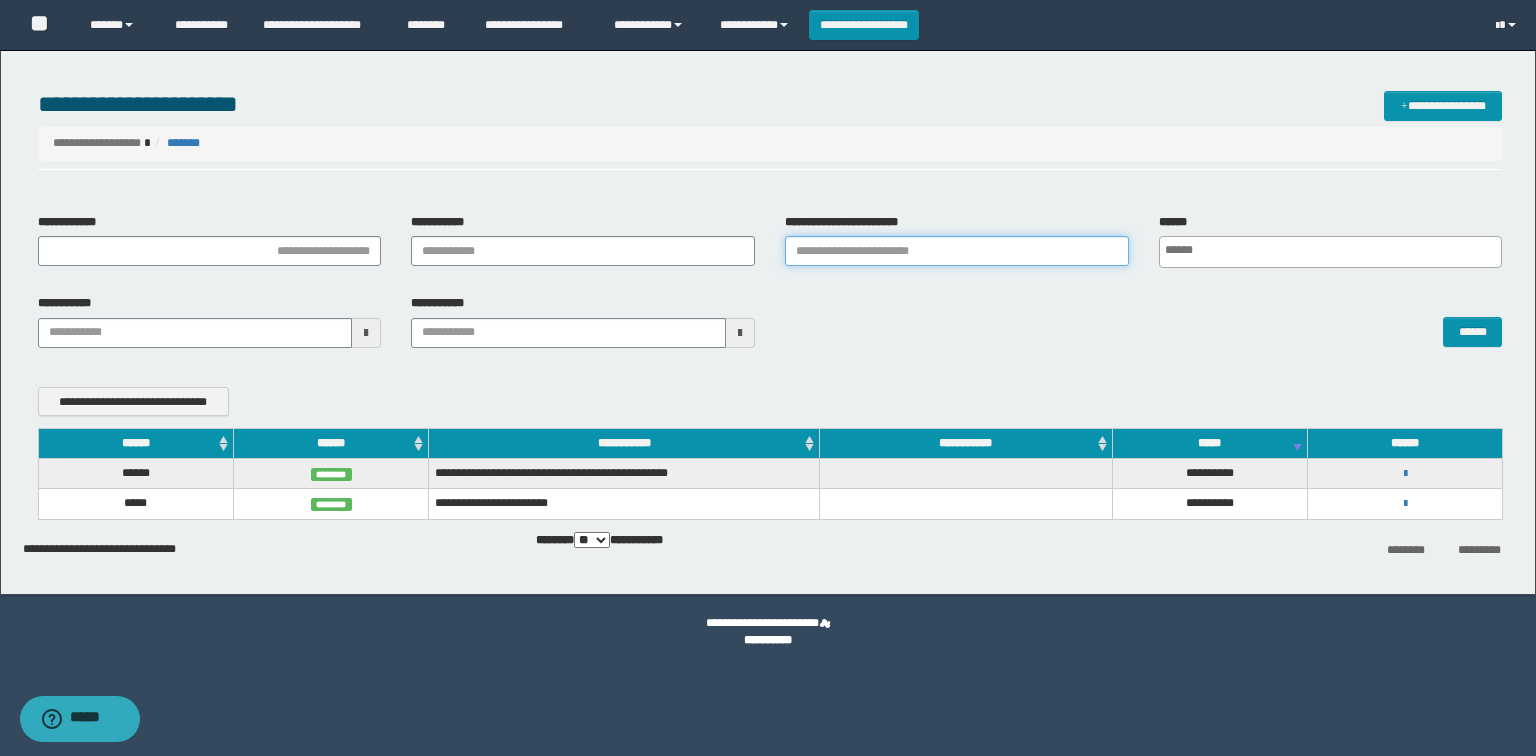 paste on "**********" 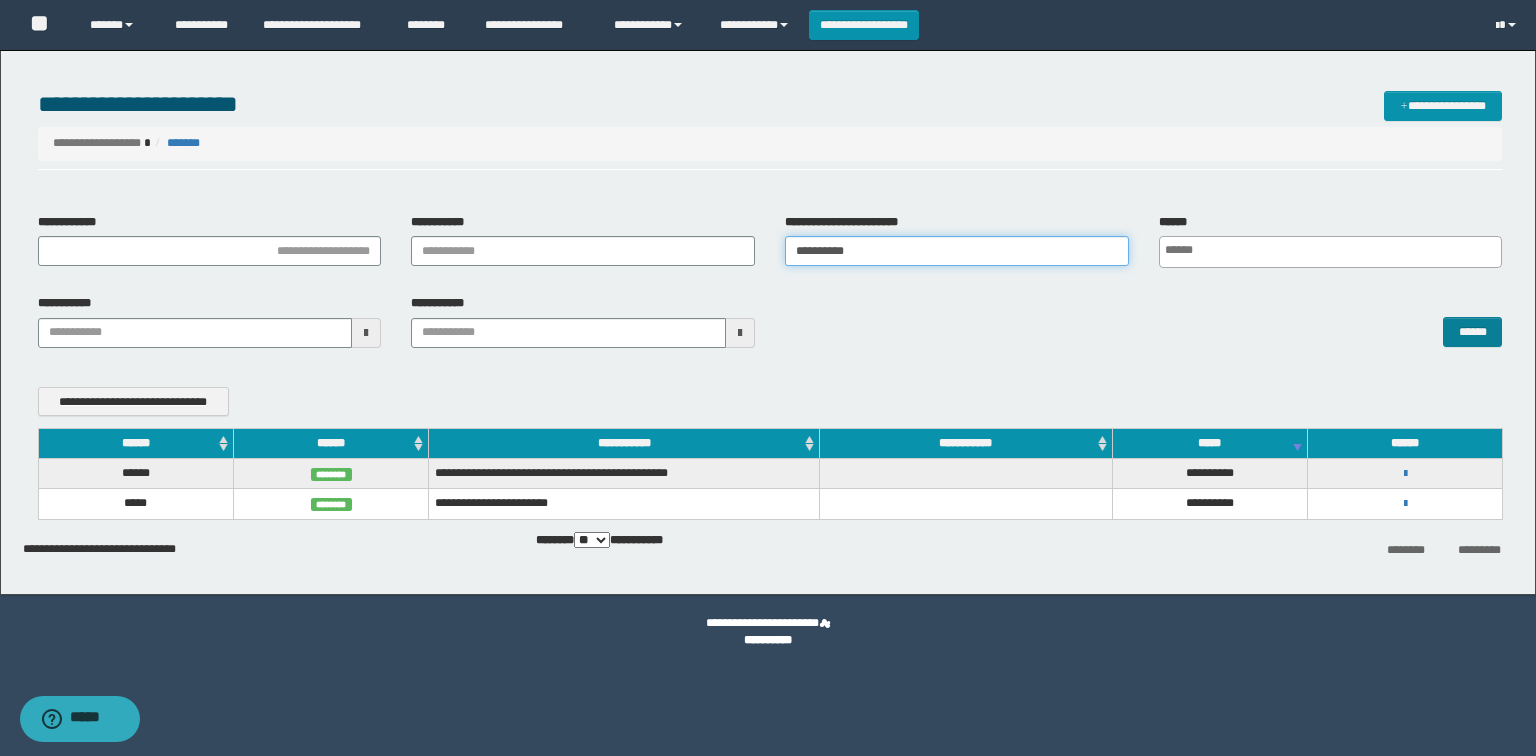 type on "**********" 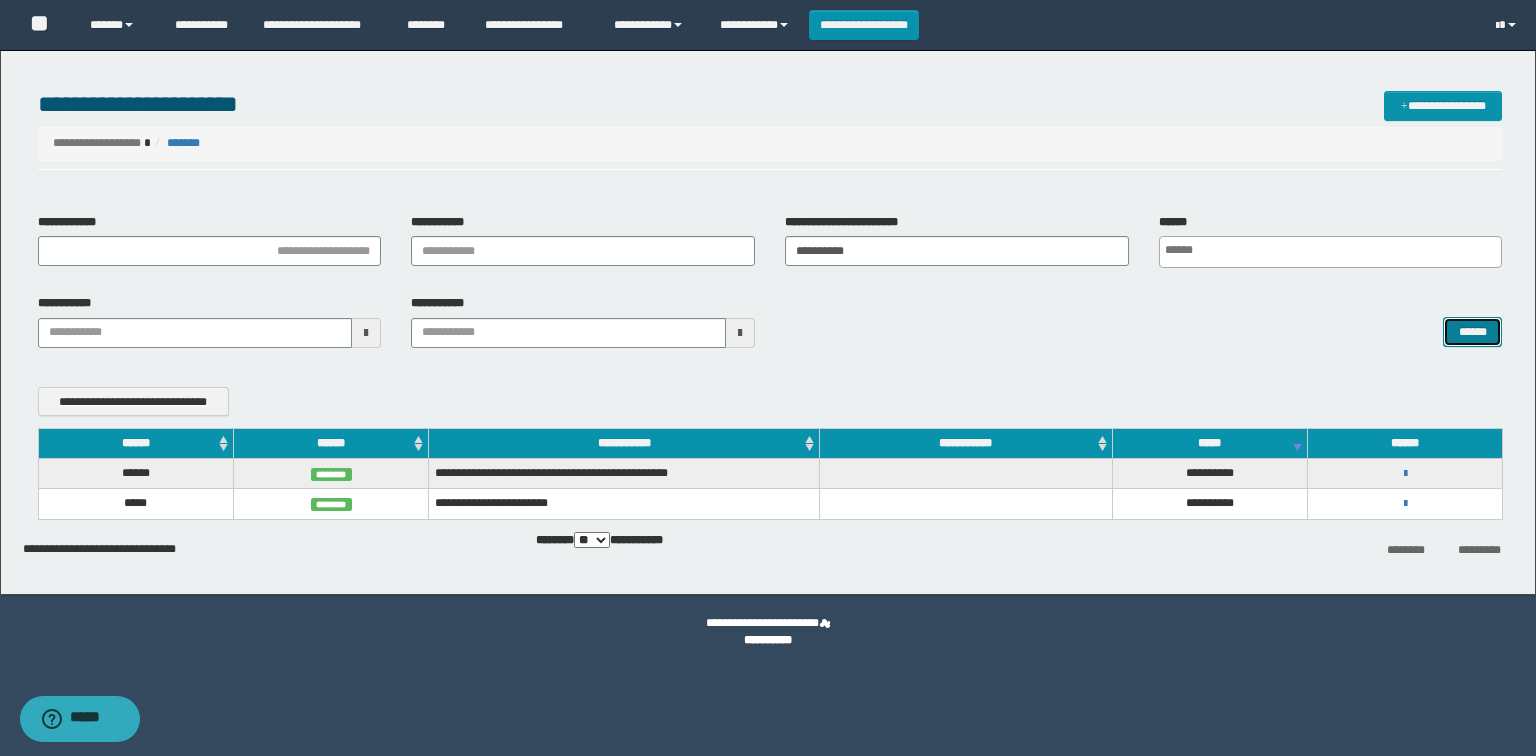 click on "******" at bounding box center [1472, 332] 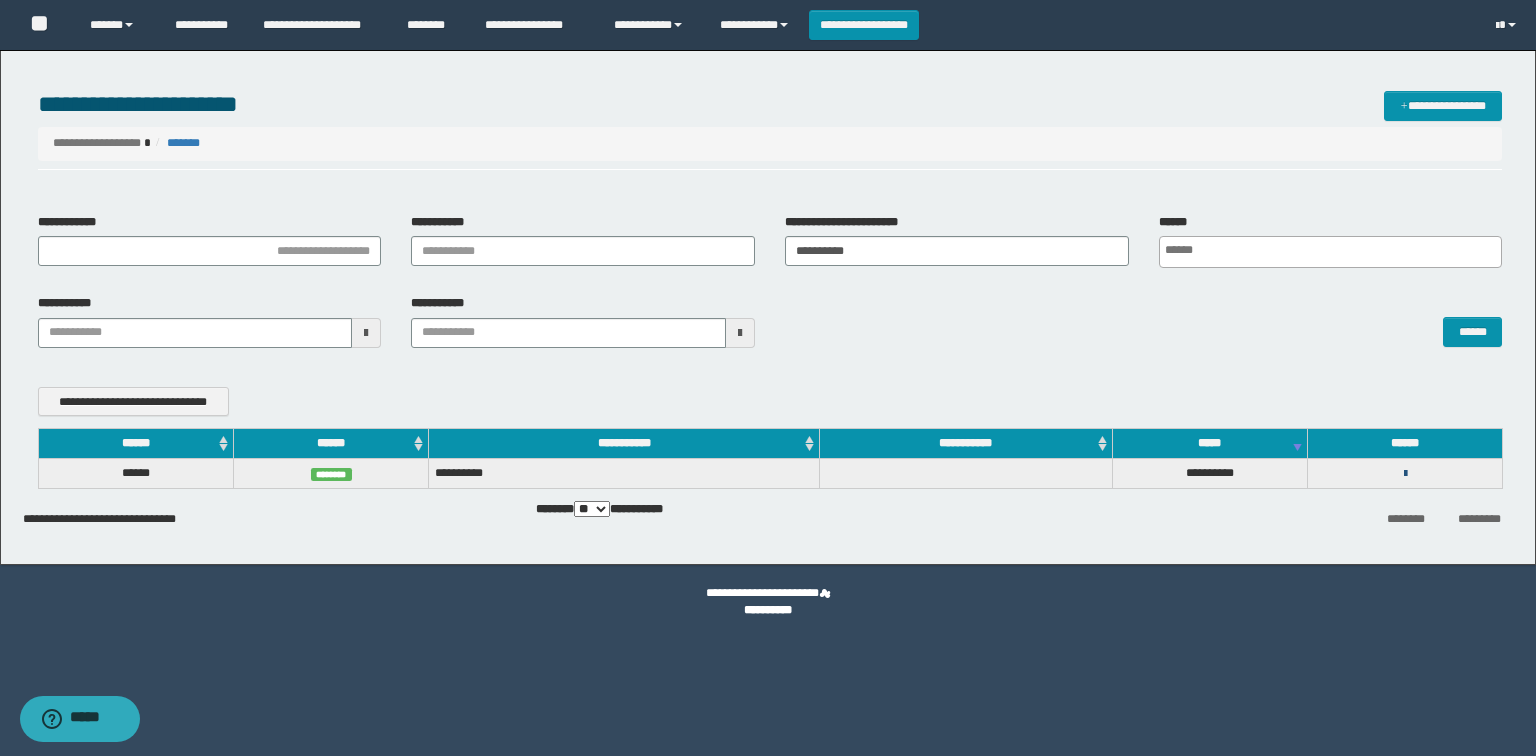 click at bounding box center [1405, 474] 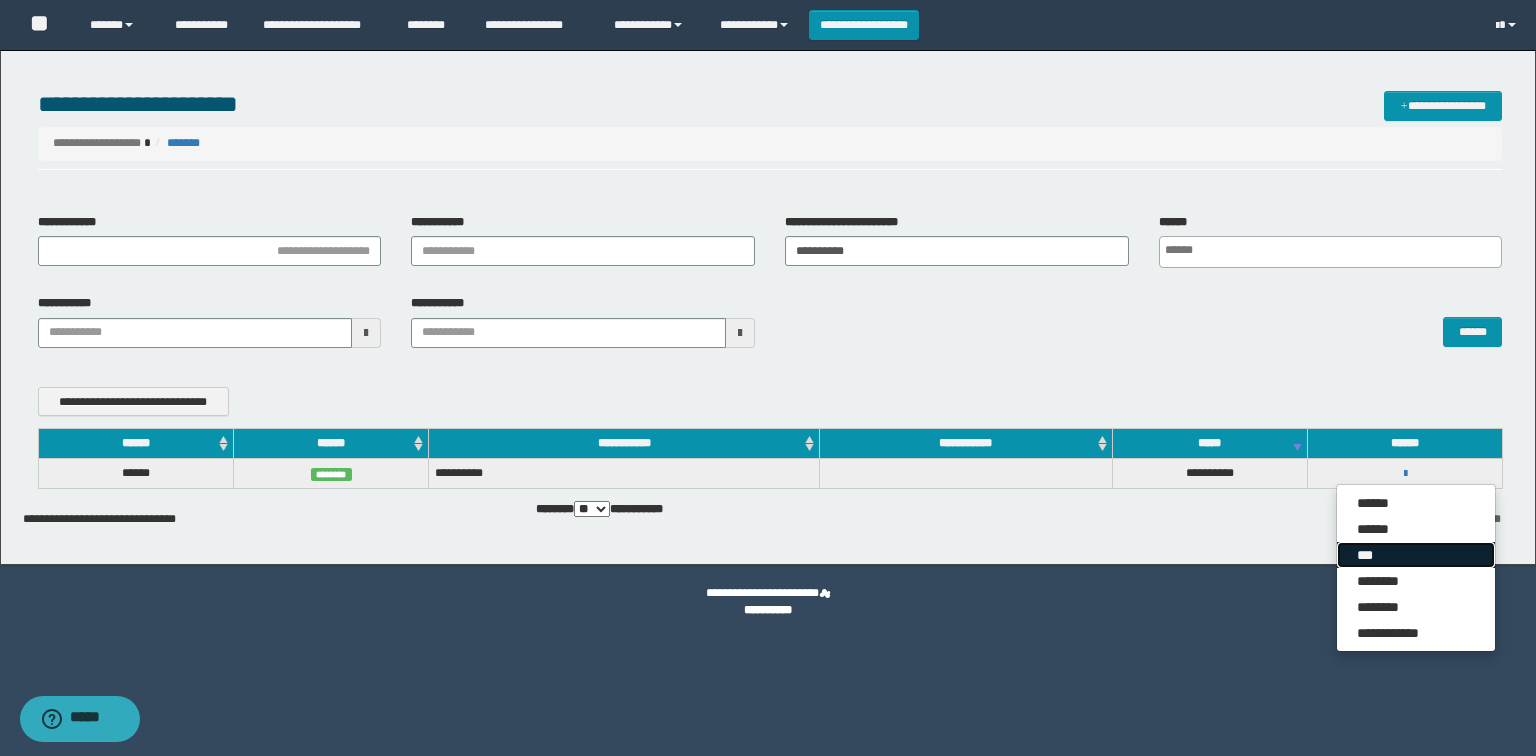 click on "***" at bounding box center [1416, 555] 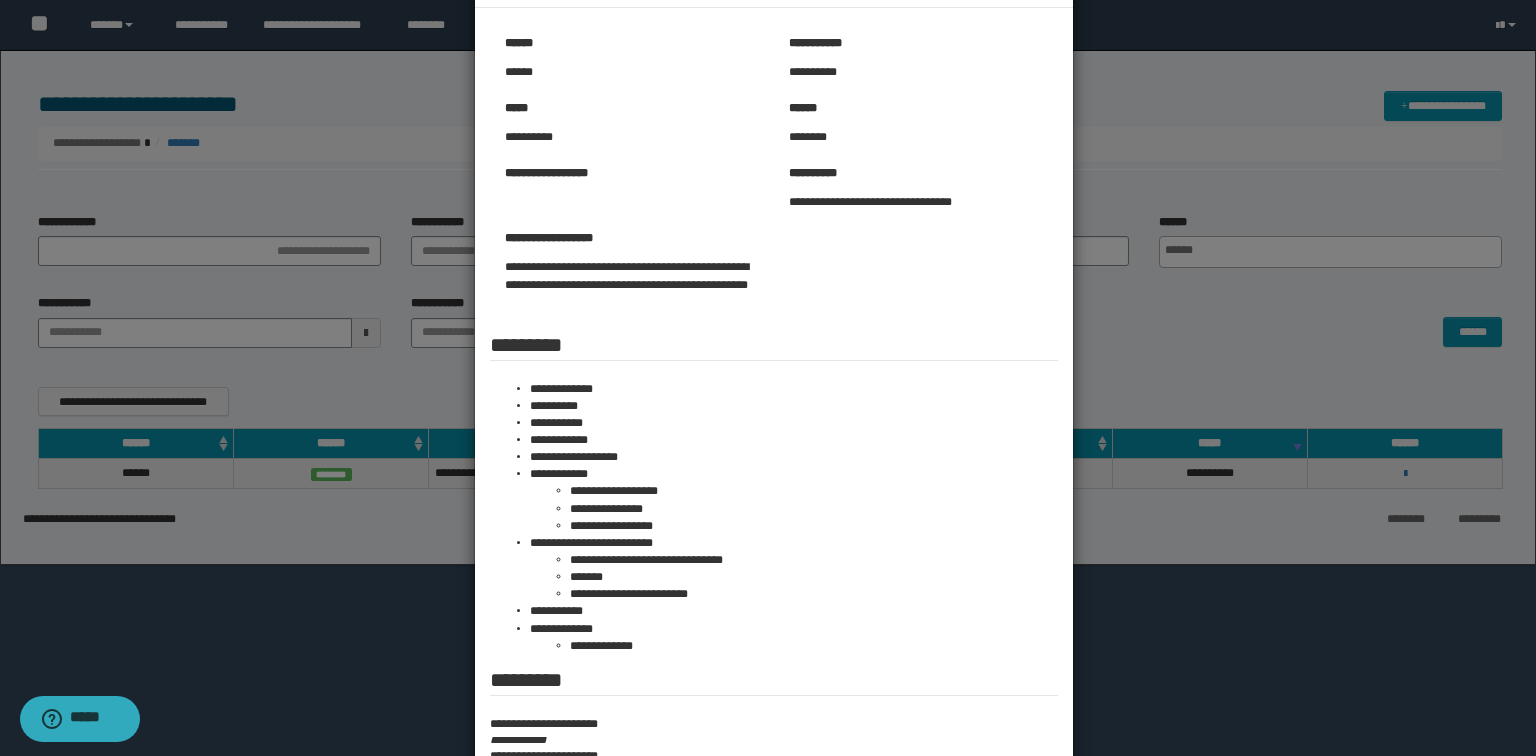 scroll, scrollTop: 0, scrollLeft: 0, axis: both 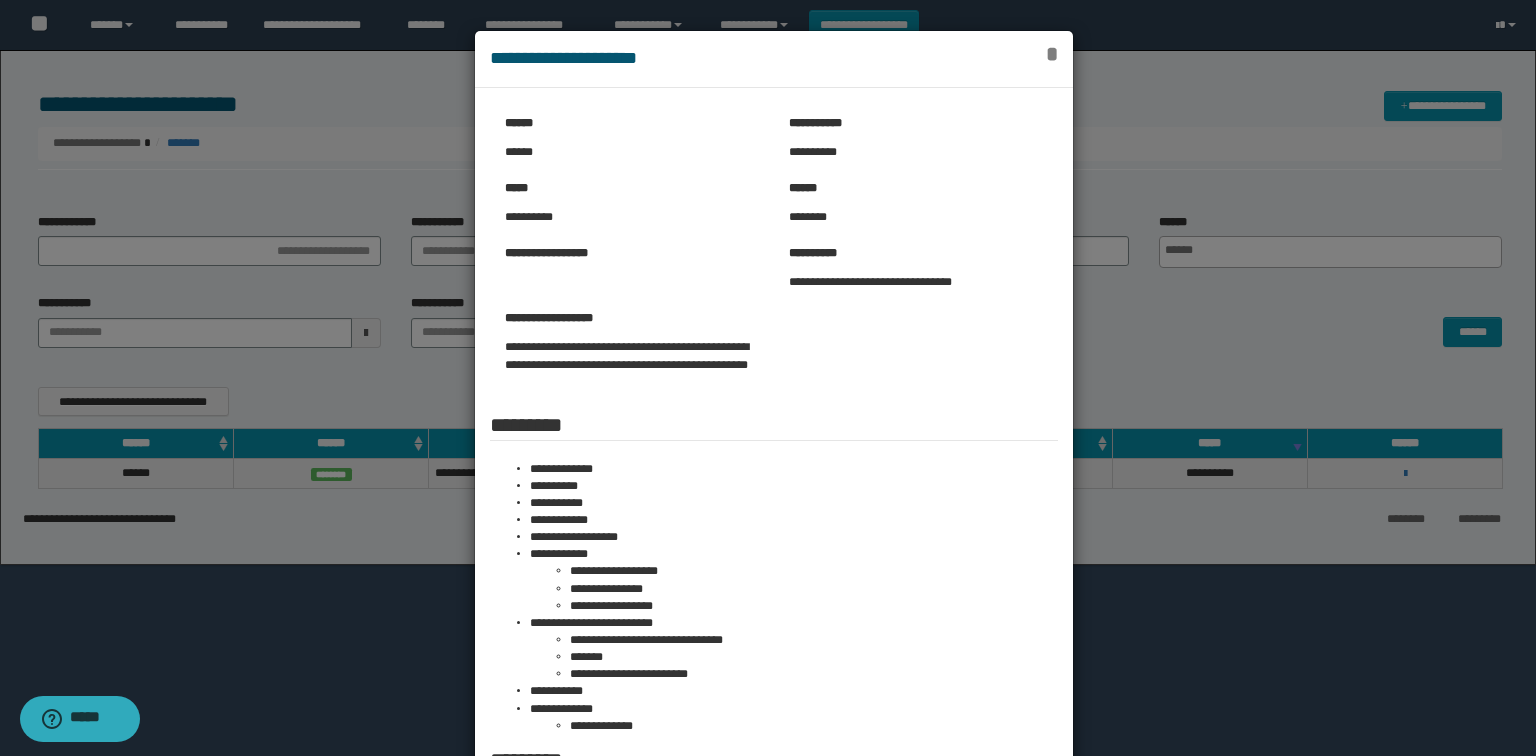 click on "*" at bounding box center (1052, 54) 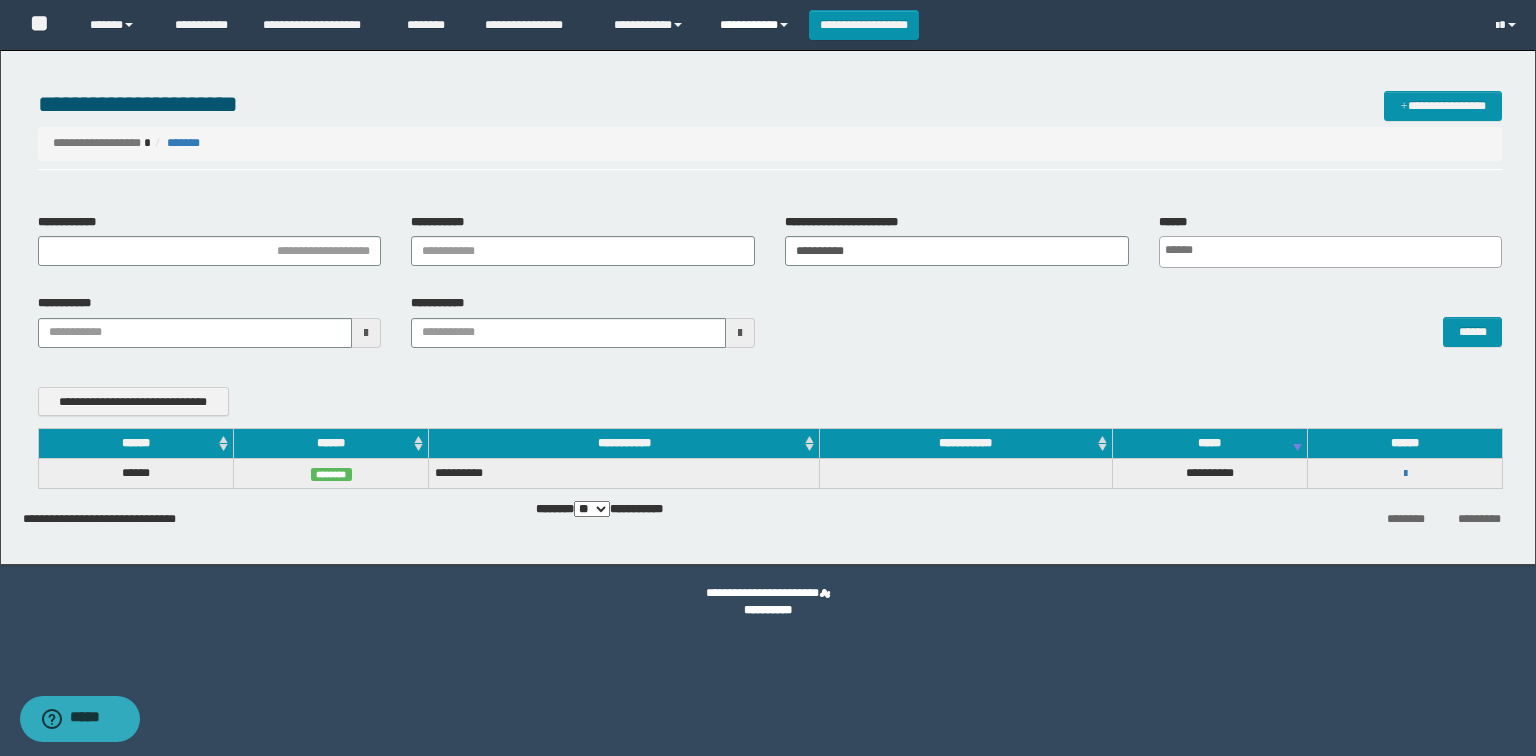 click on "**********" at bounding box center (757, 25) 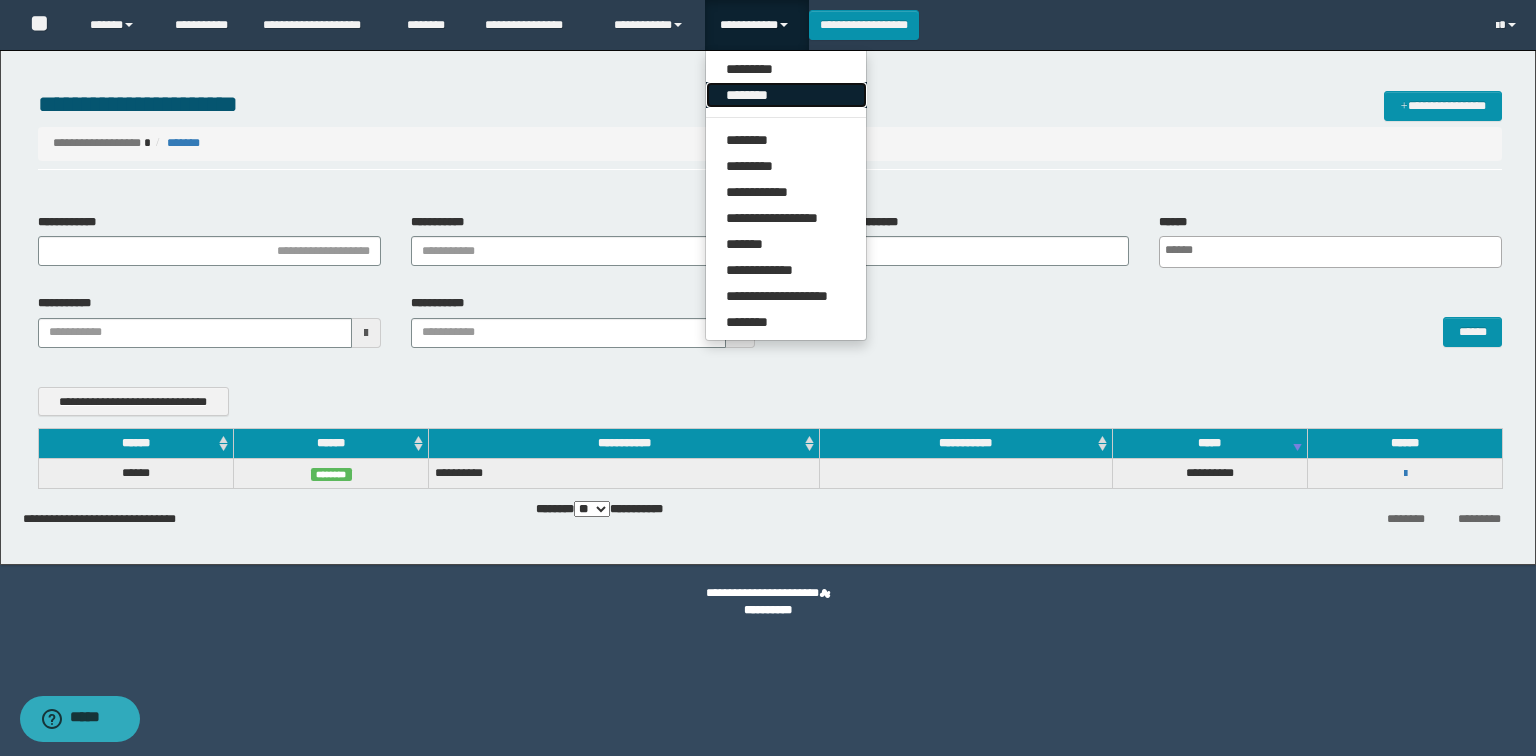 click on "********" at bounding box center [786, 95] 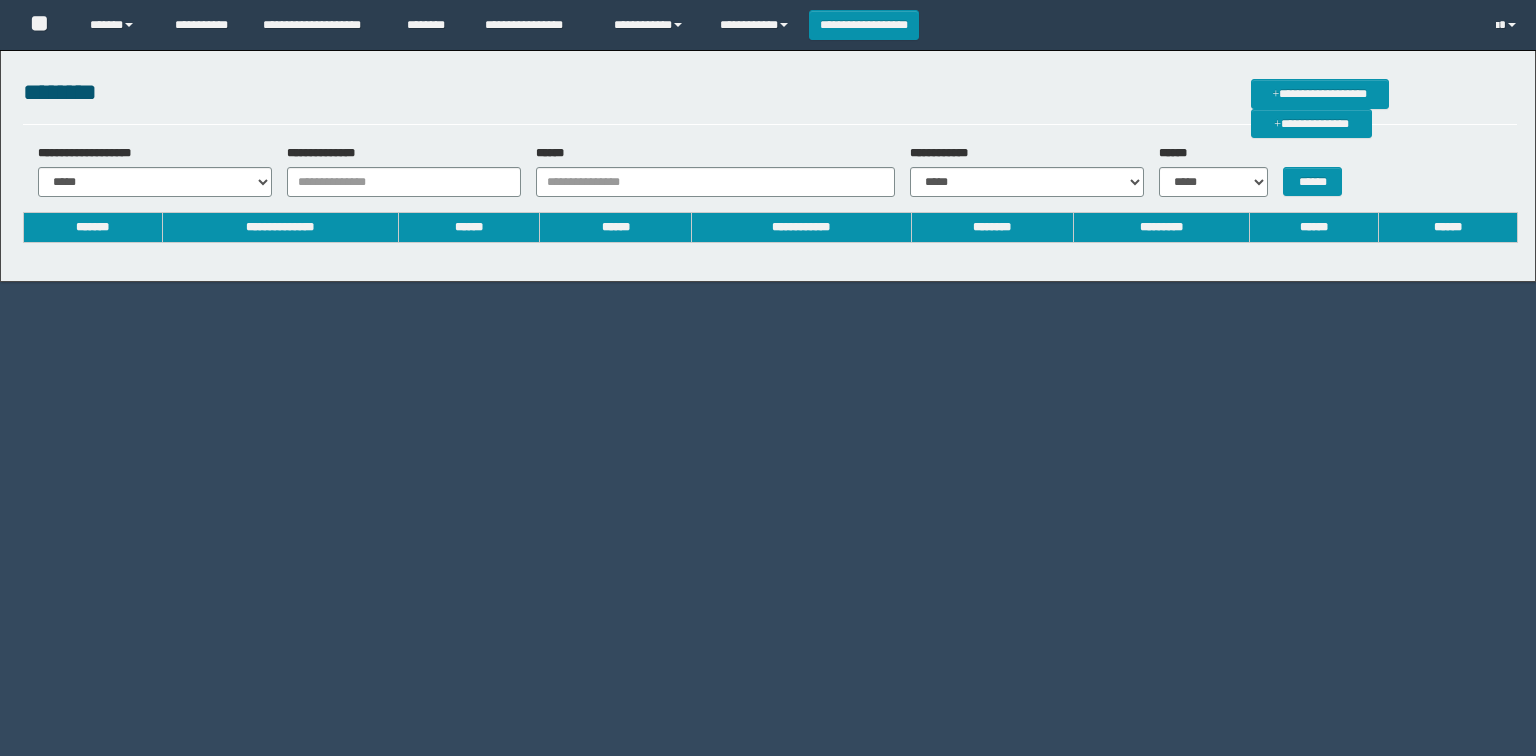 scroll, scrollTop: 0, scrollLeft: 0, axis: both 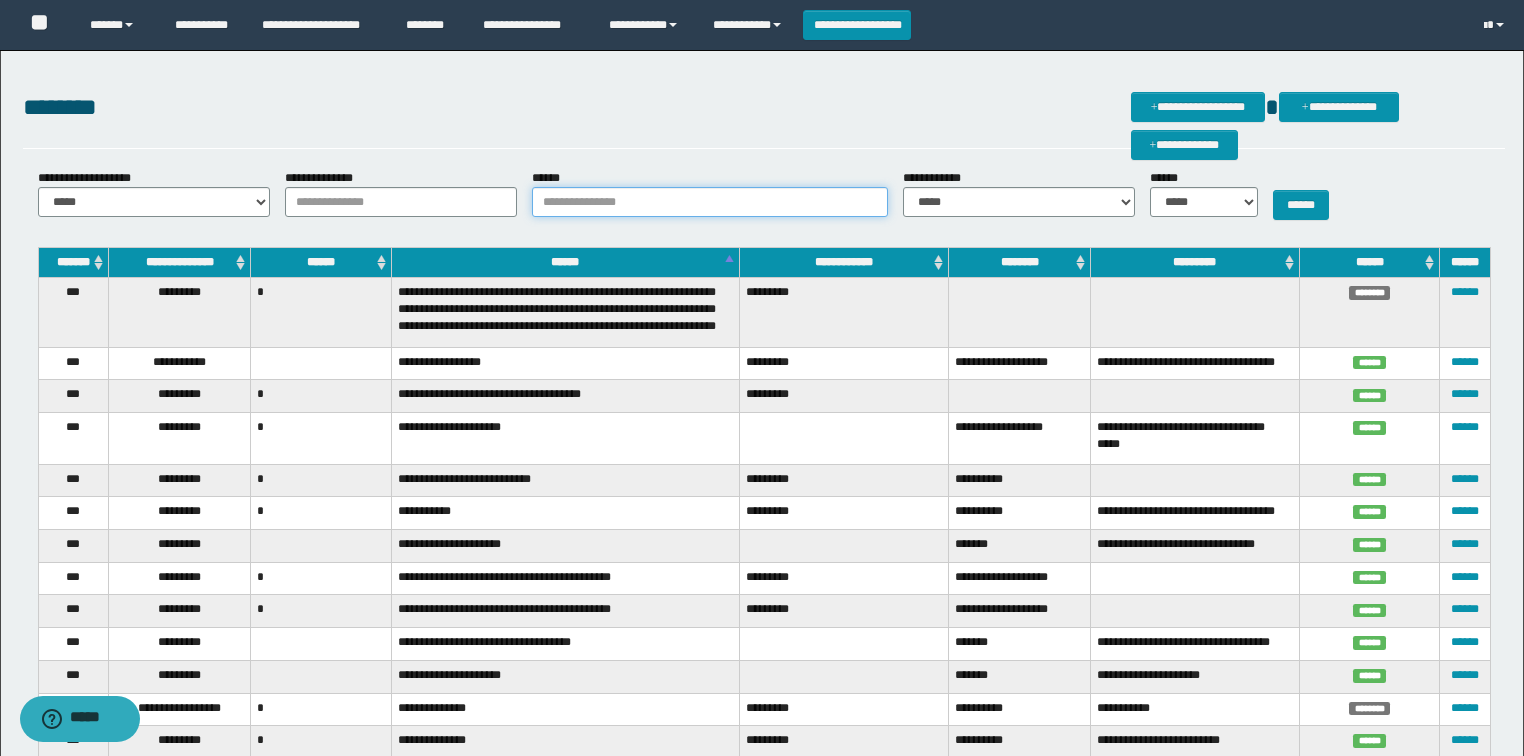 click on "******" at bounding box center [710, 202] 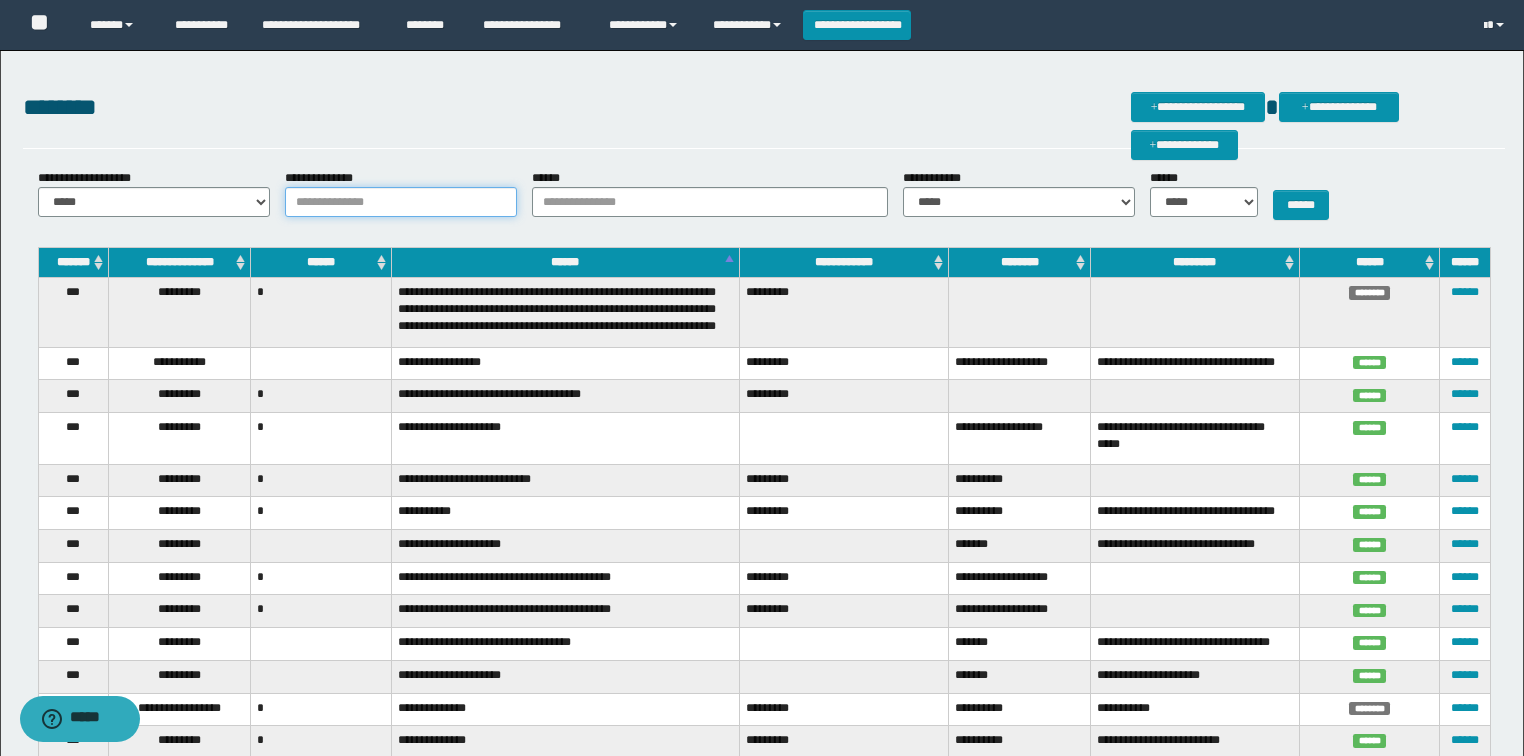 click on "**********" at bounding box center [401, 202] 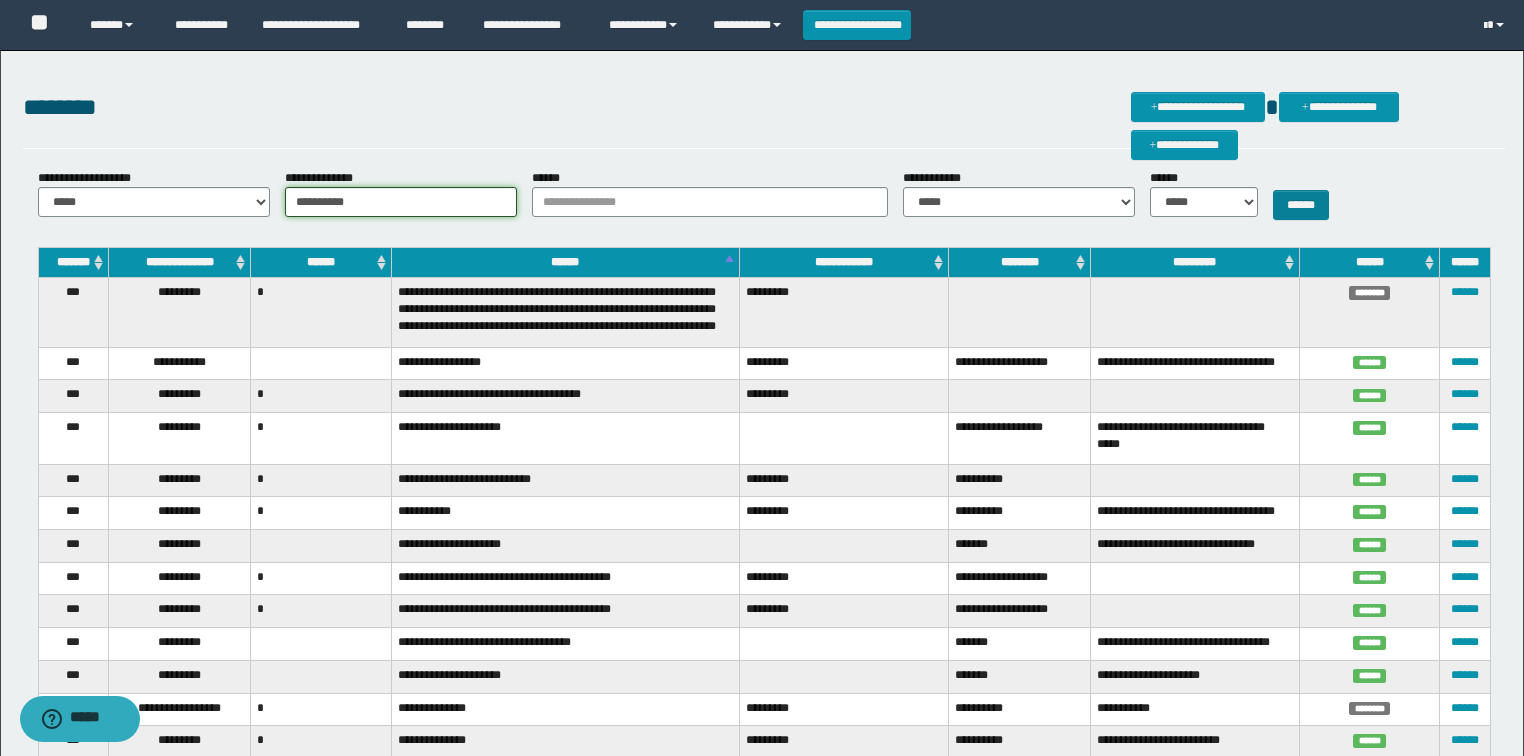 type on "**********" 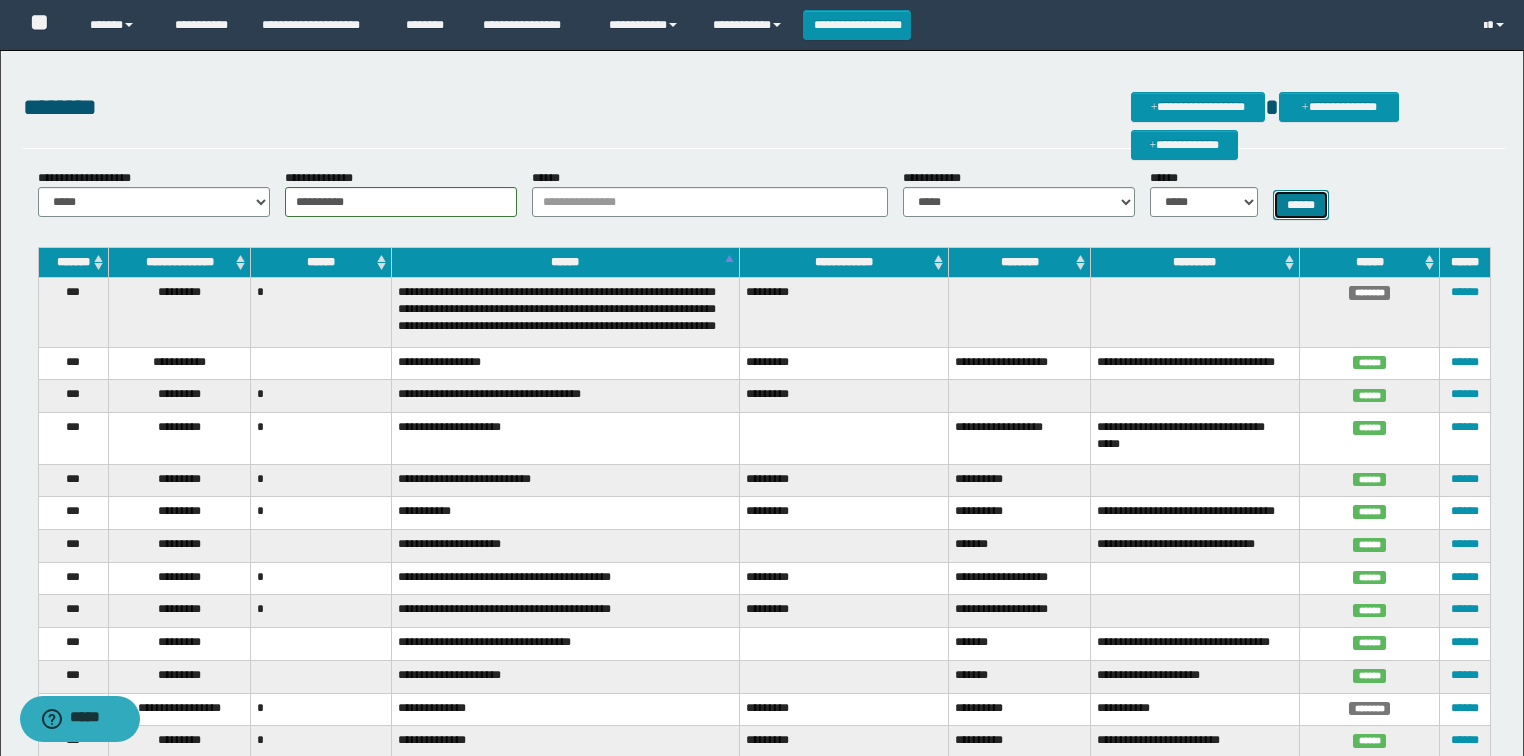 click on "******" at bounding box center [1301, 205] 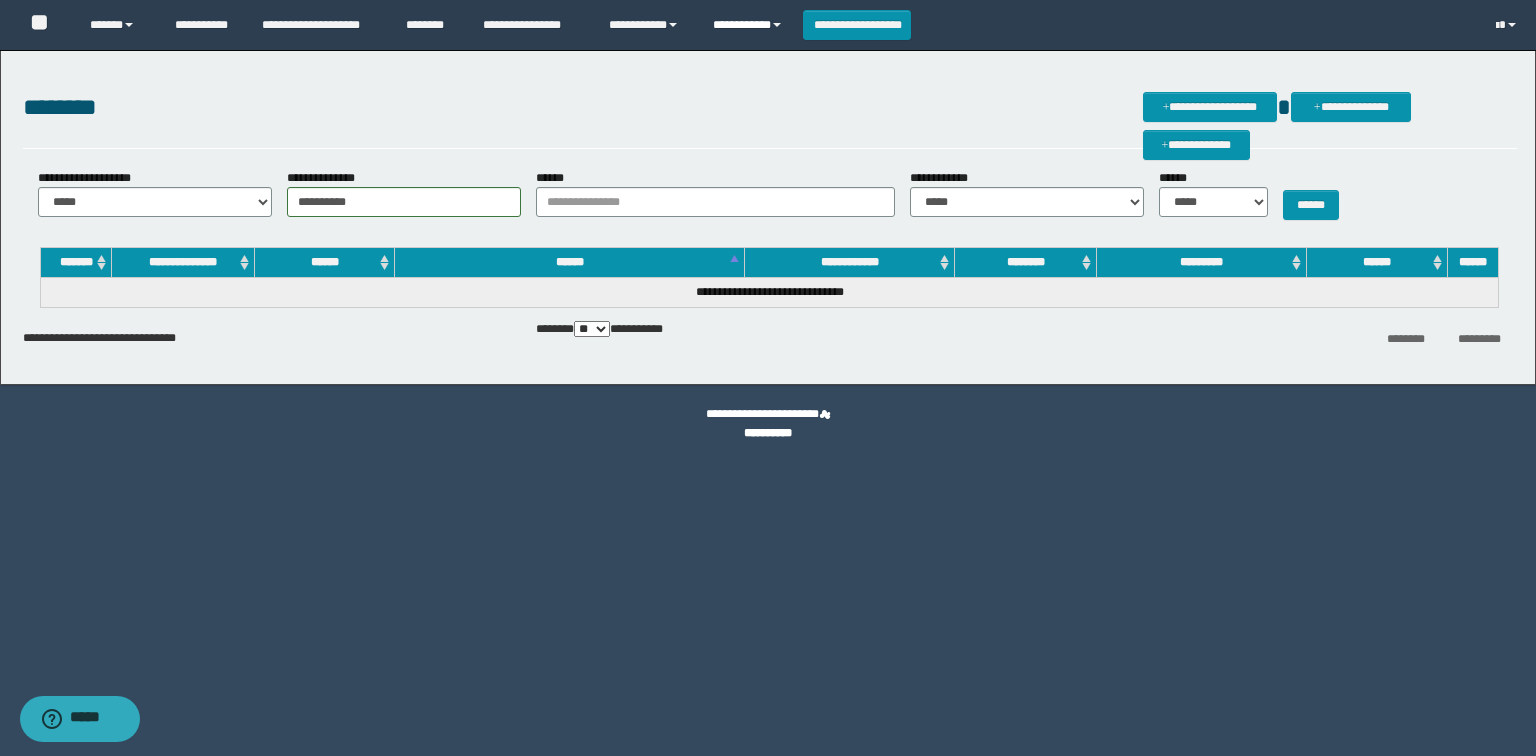 click on "**********" at bounding box center [750, 25] 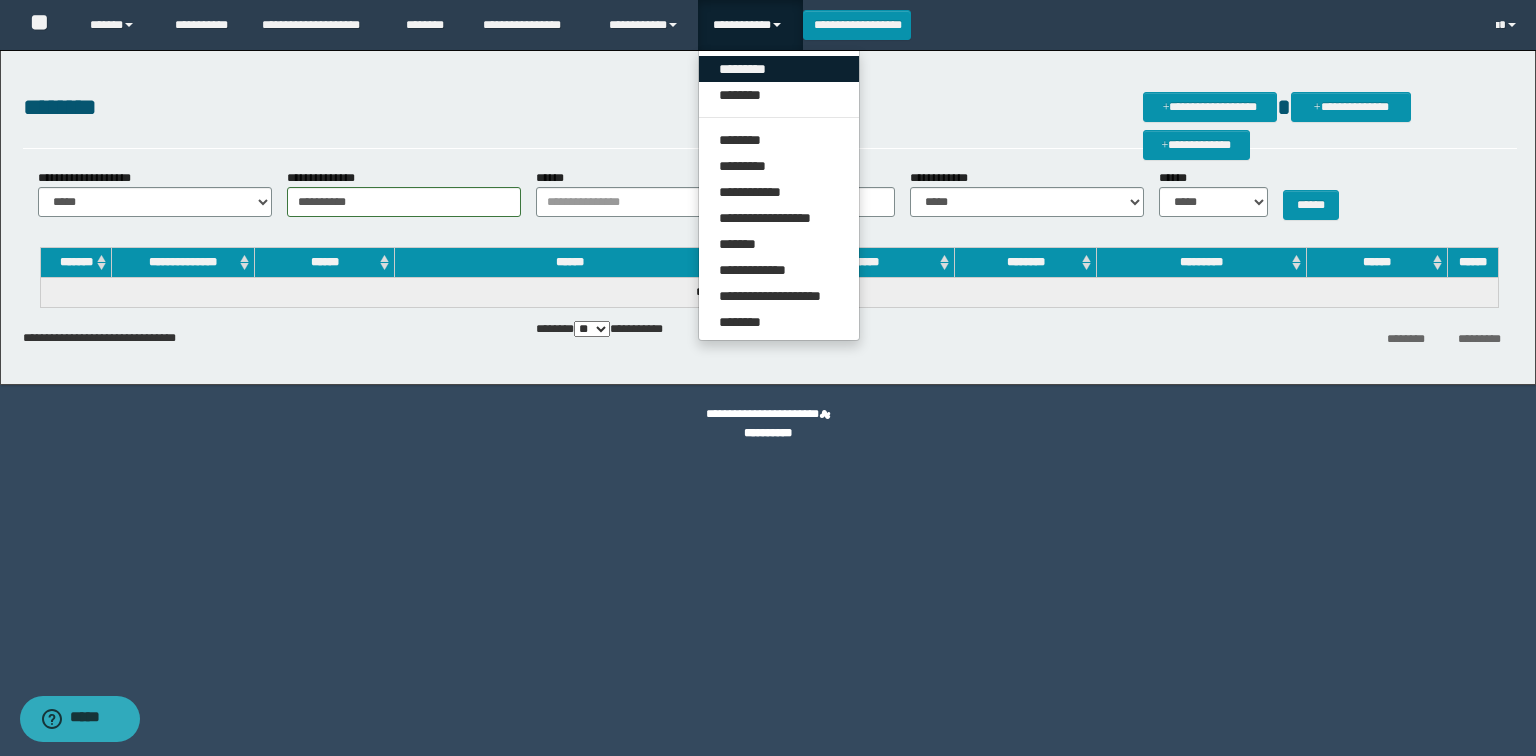 click on "*********" at bounding box center (779, 69) 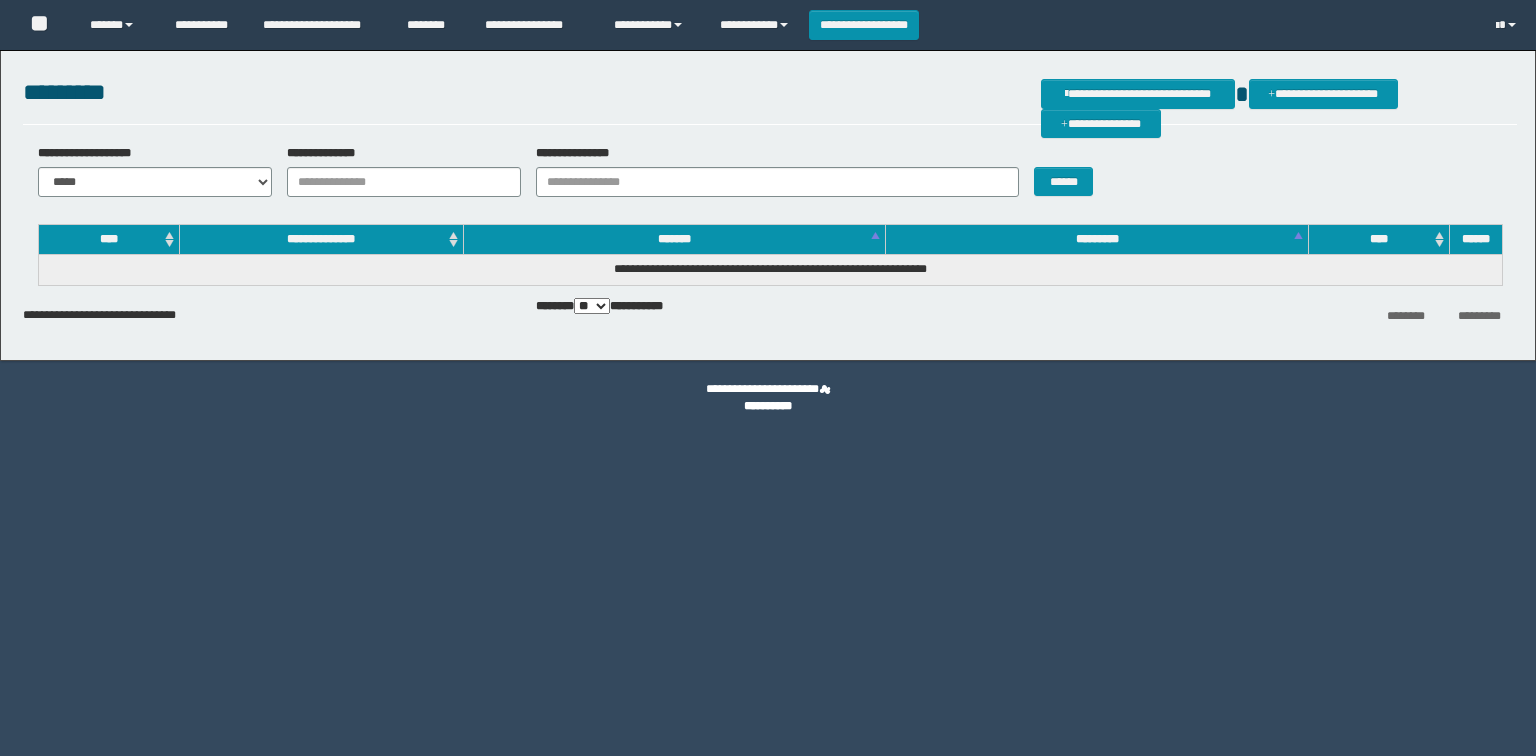 scroll, scrollTop: 0, scrollLeft: 0, axis: both 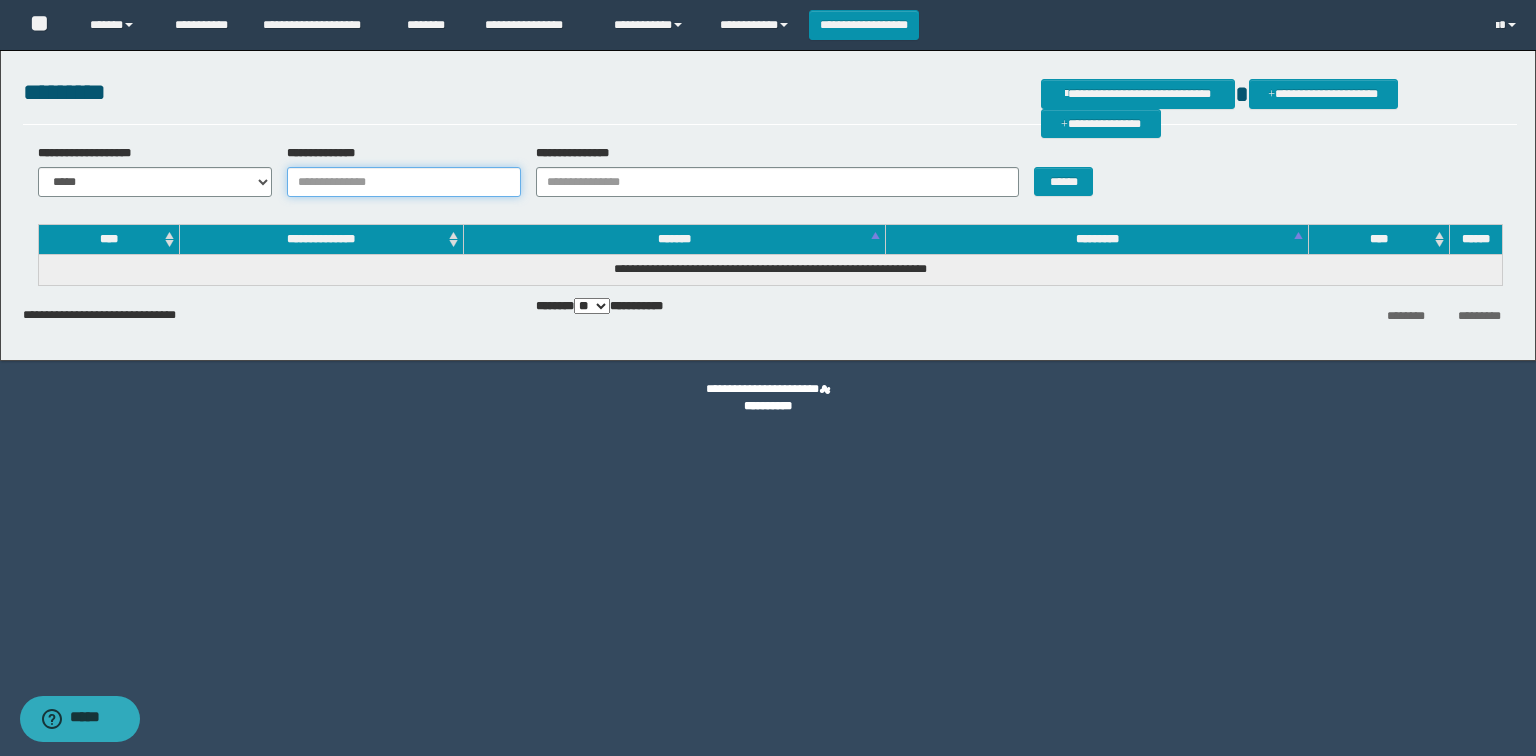 click on "**********" at bounding box center (404, 182) 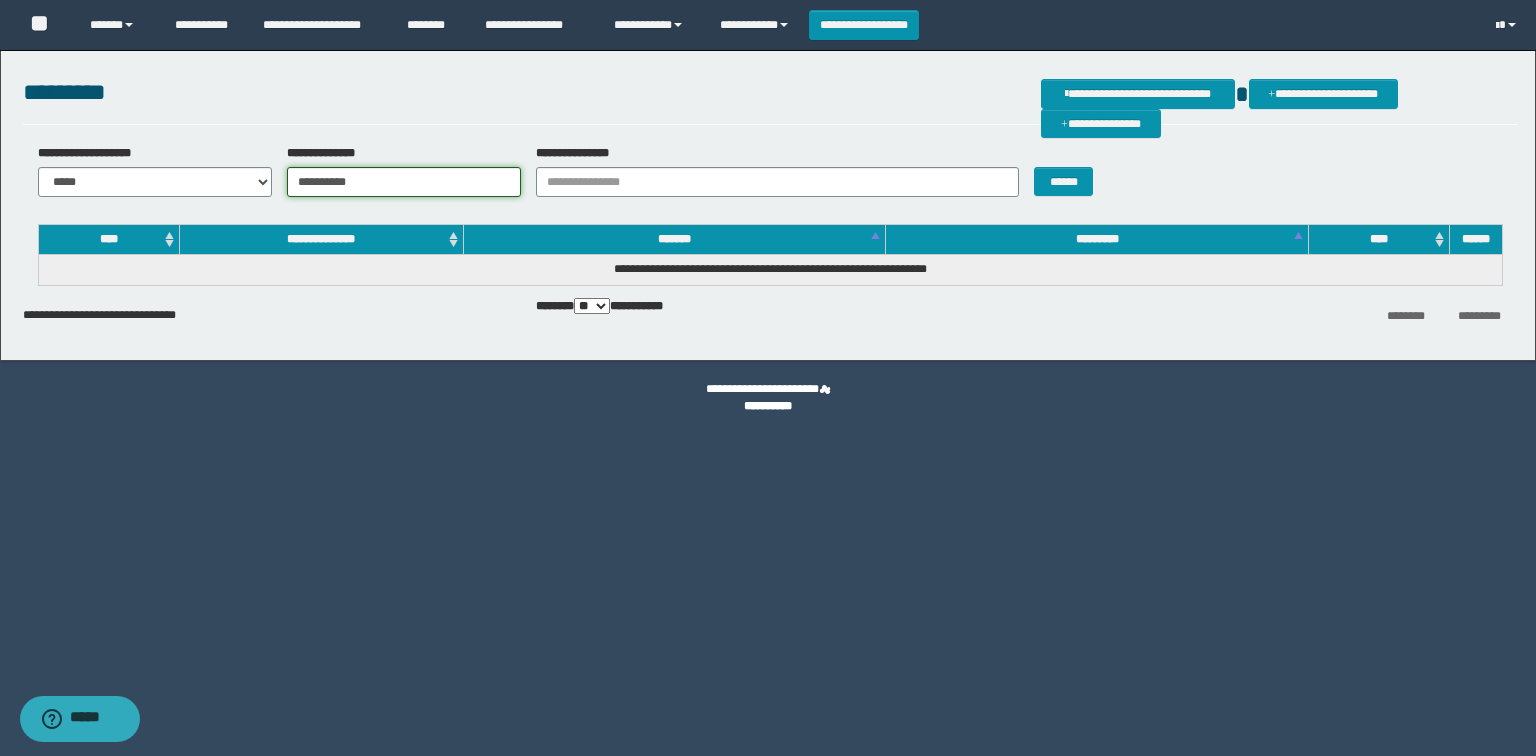 type on "**********" 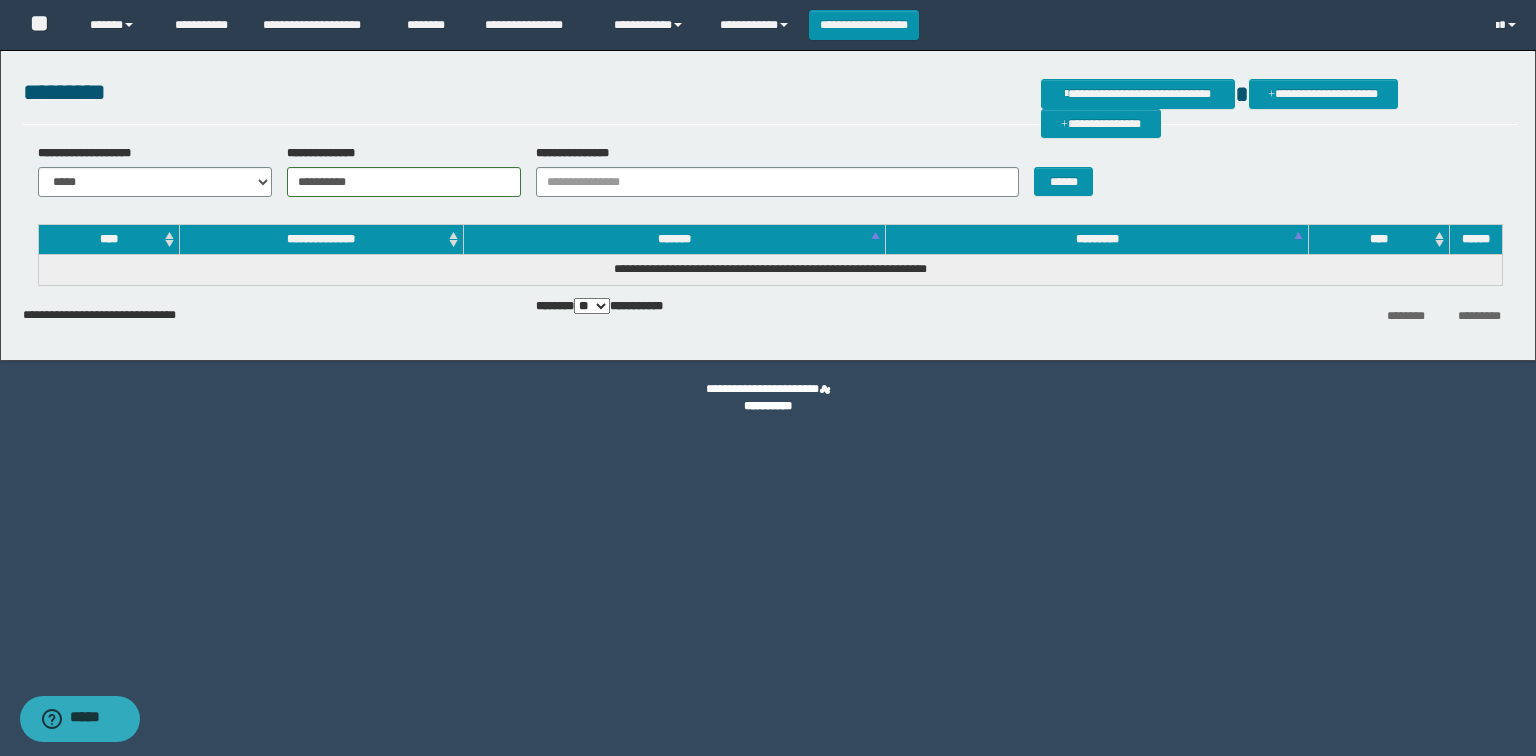 click on "******" at bounding box center (1081, 170) 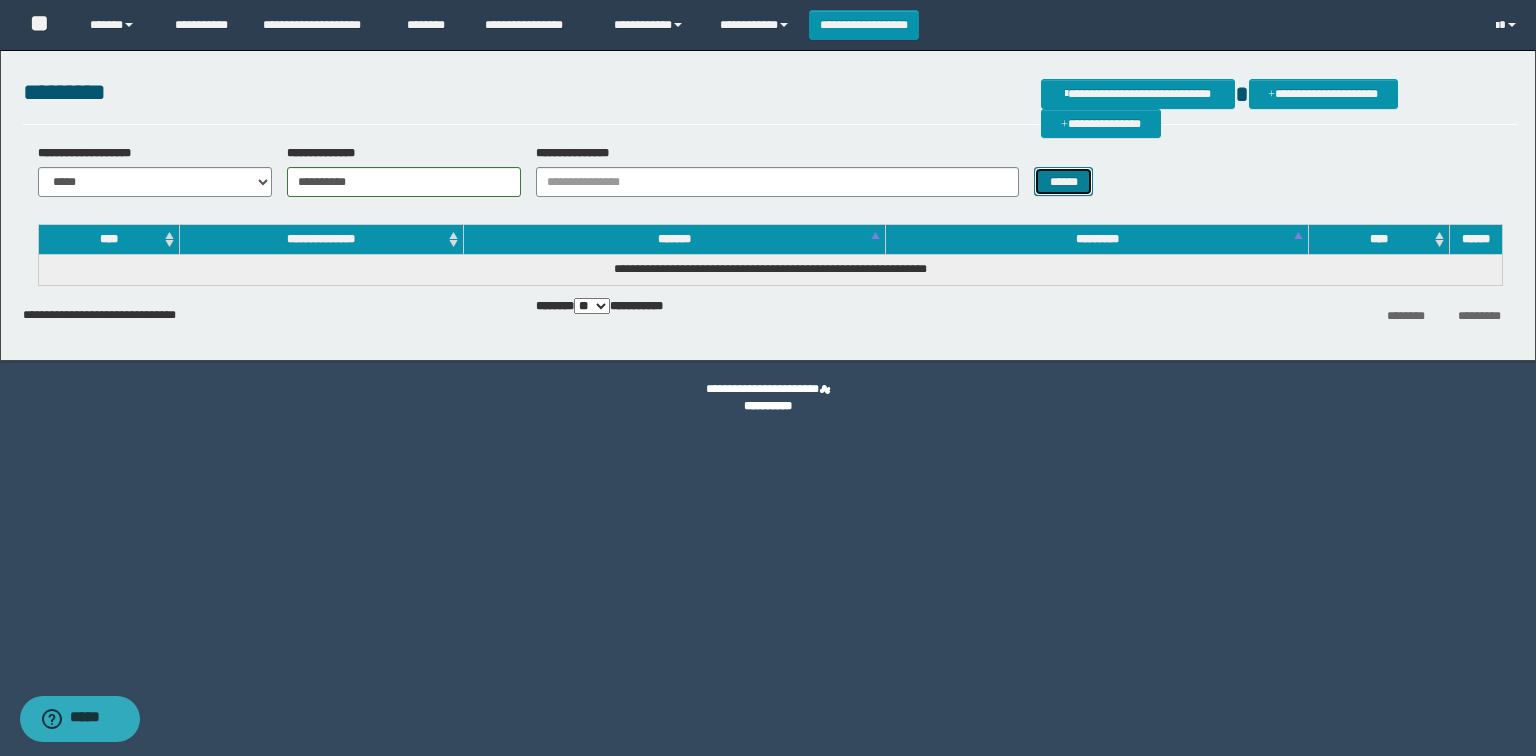 click on "******" at bounding box center [1063, 182] 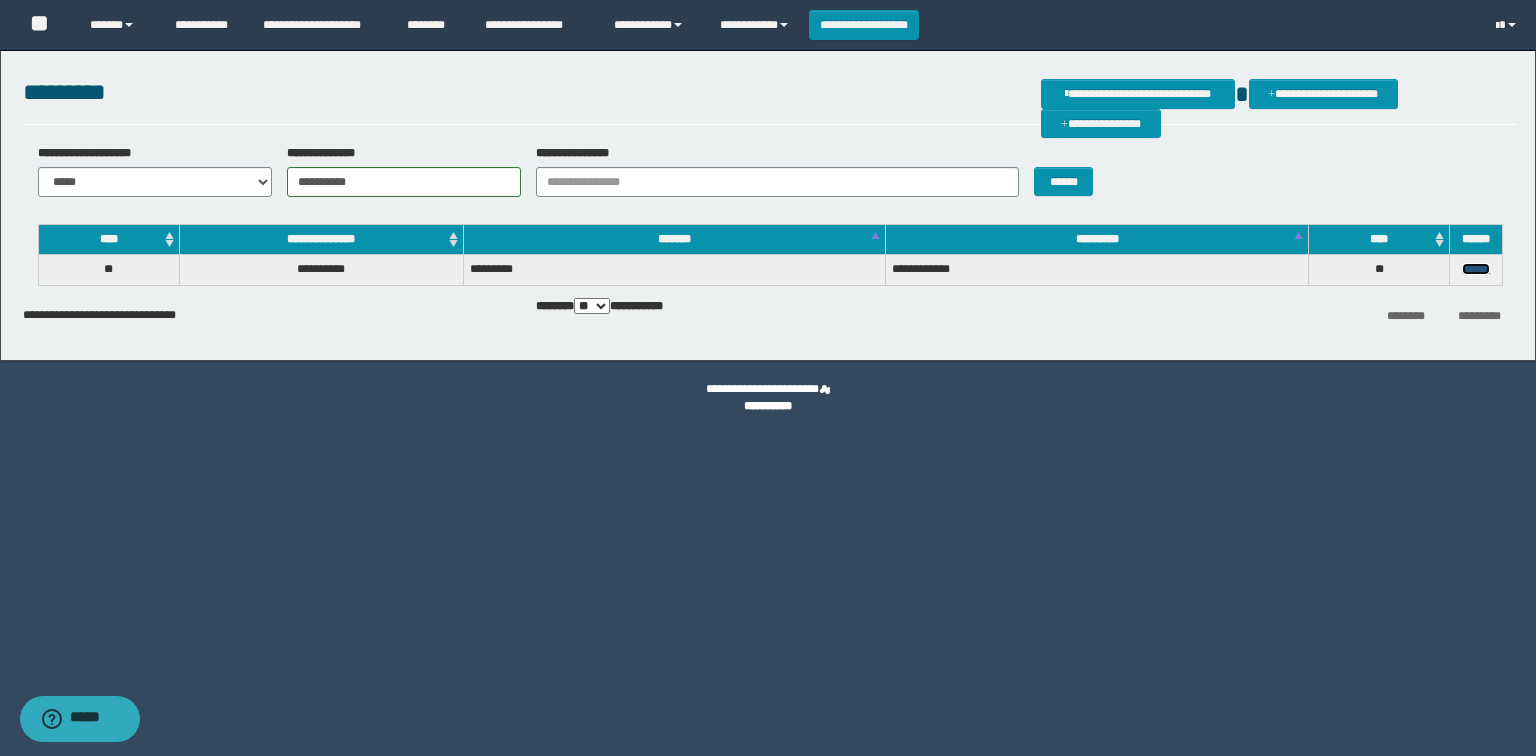 click on "******" at bounding box center (1476, 269) 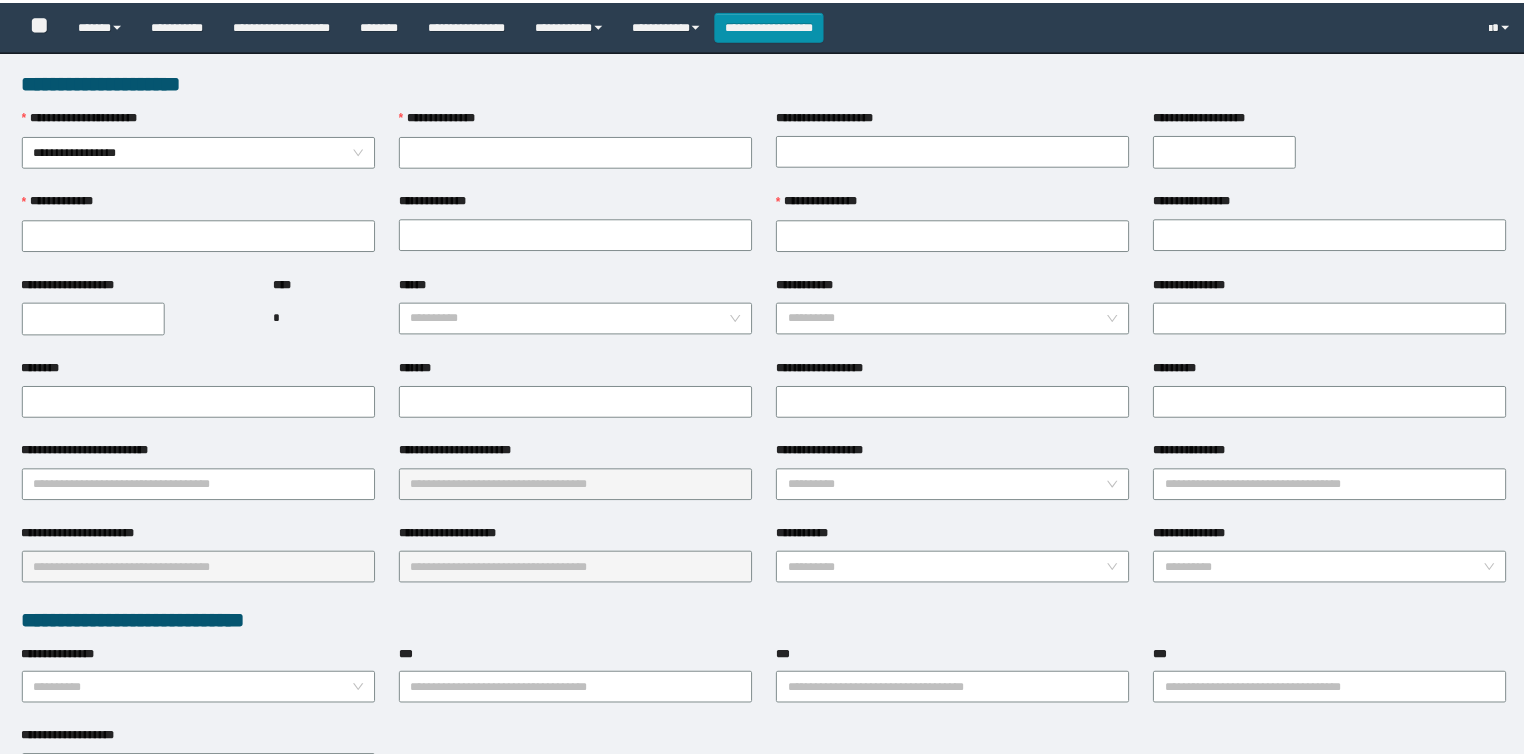 scroll, scrollTop: 0, scrollLeft: 0, axis: both 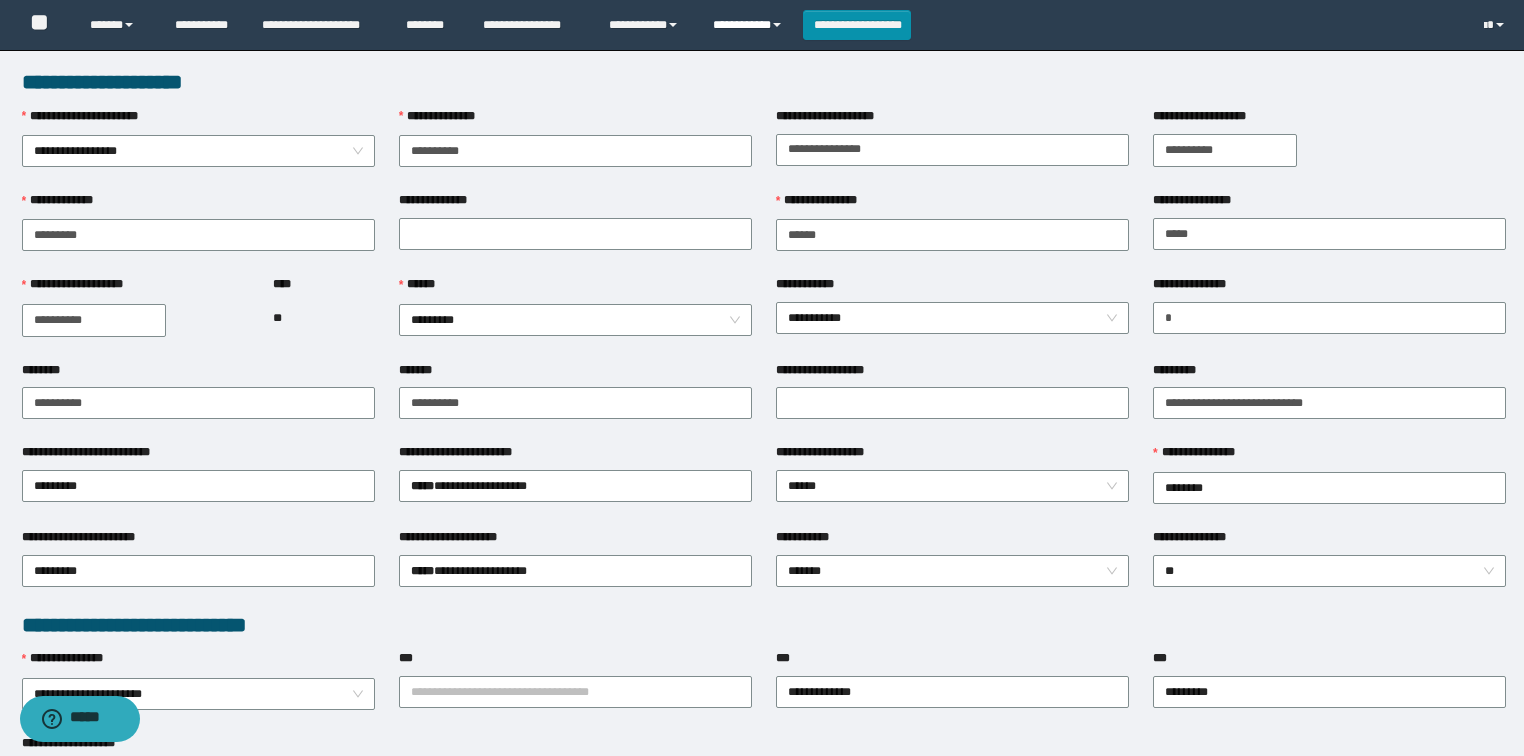 click on "**********" at bounding box center [750, 25] 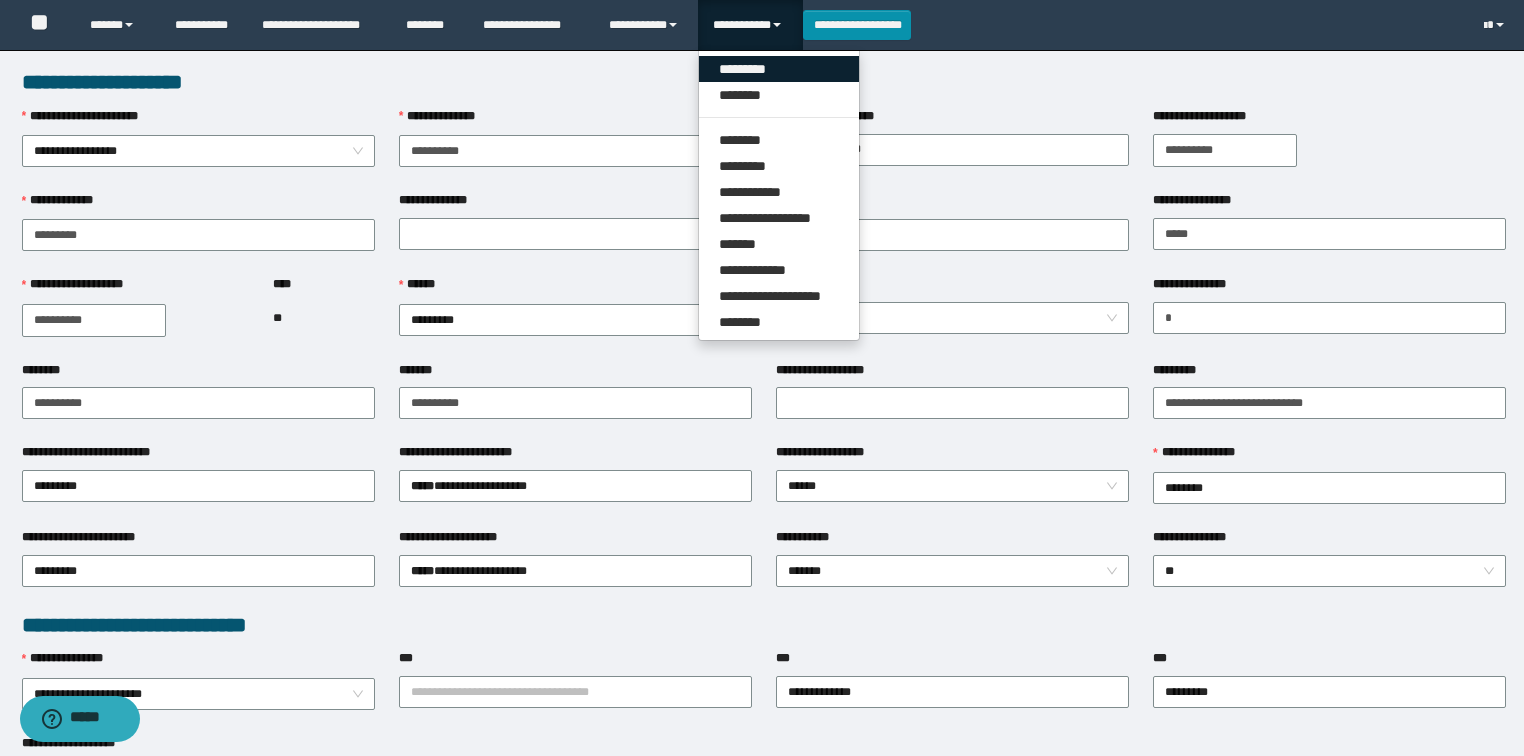 click on "*********" at bounding box center [779, 69] 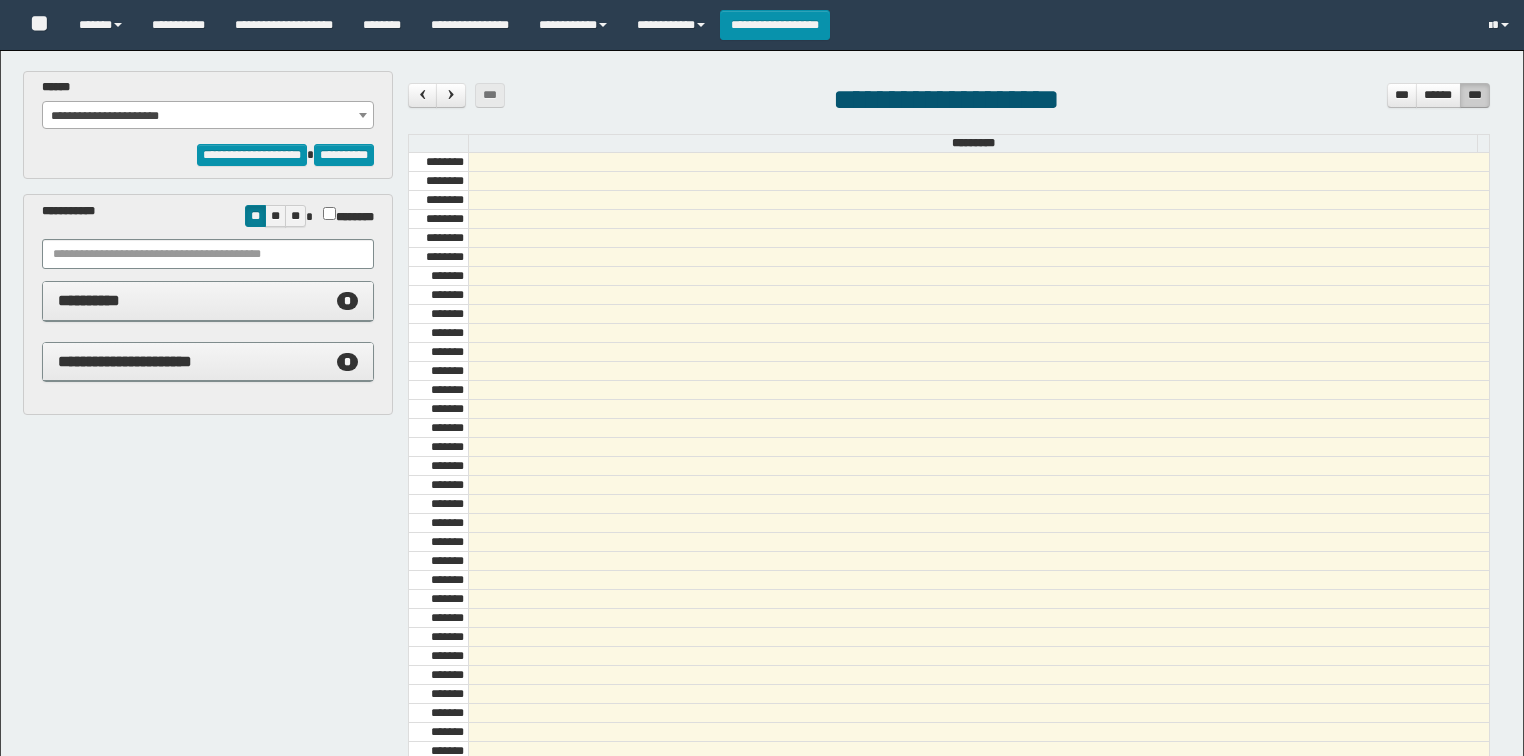 select on "******" 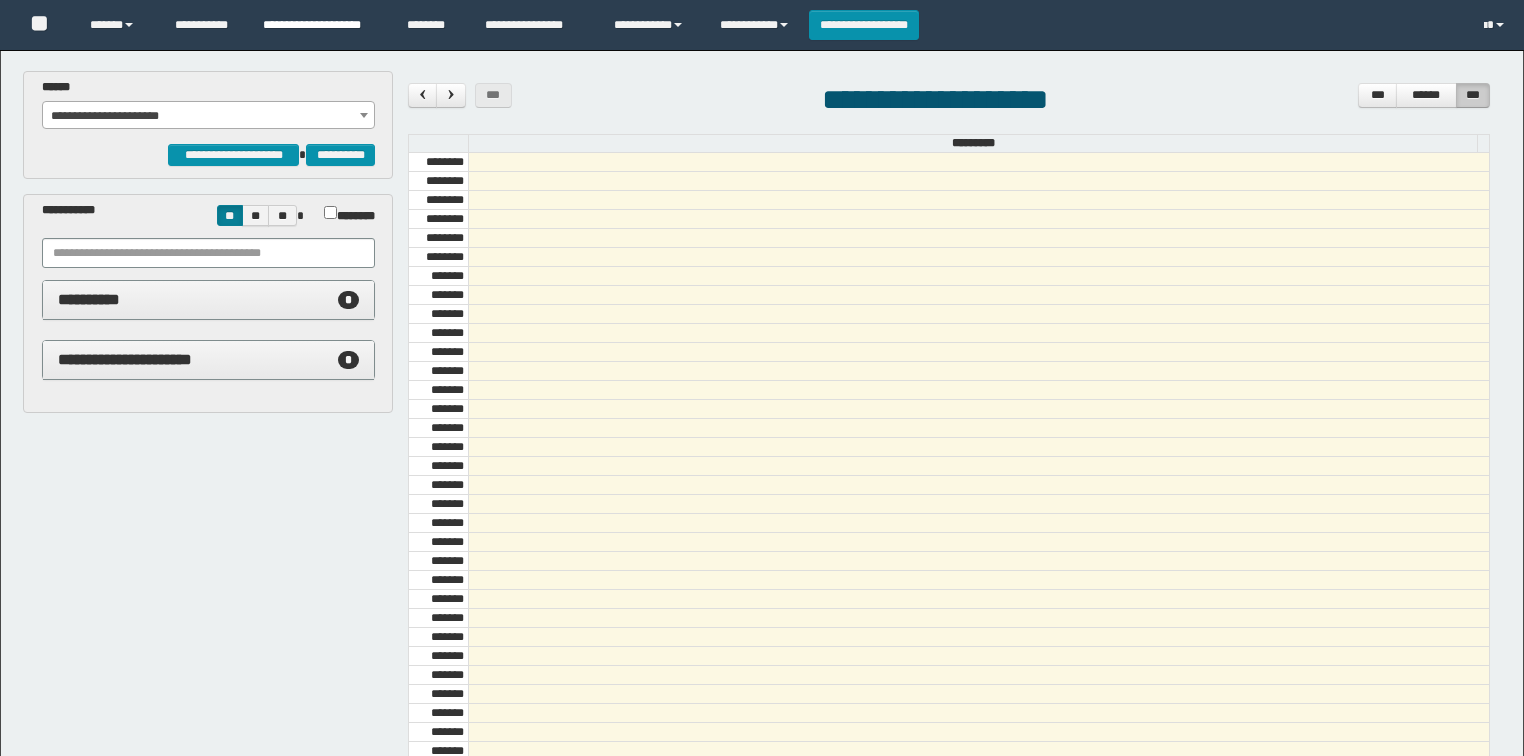 scroll, scrollTop: 240, scrollLeft: 0, axis: vertical 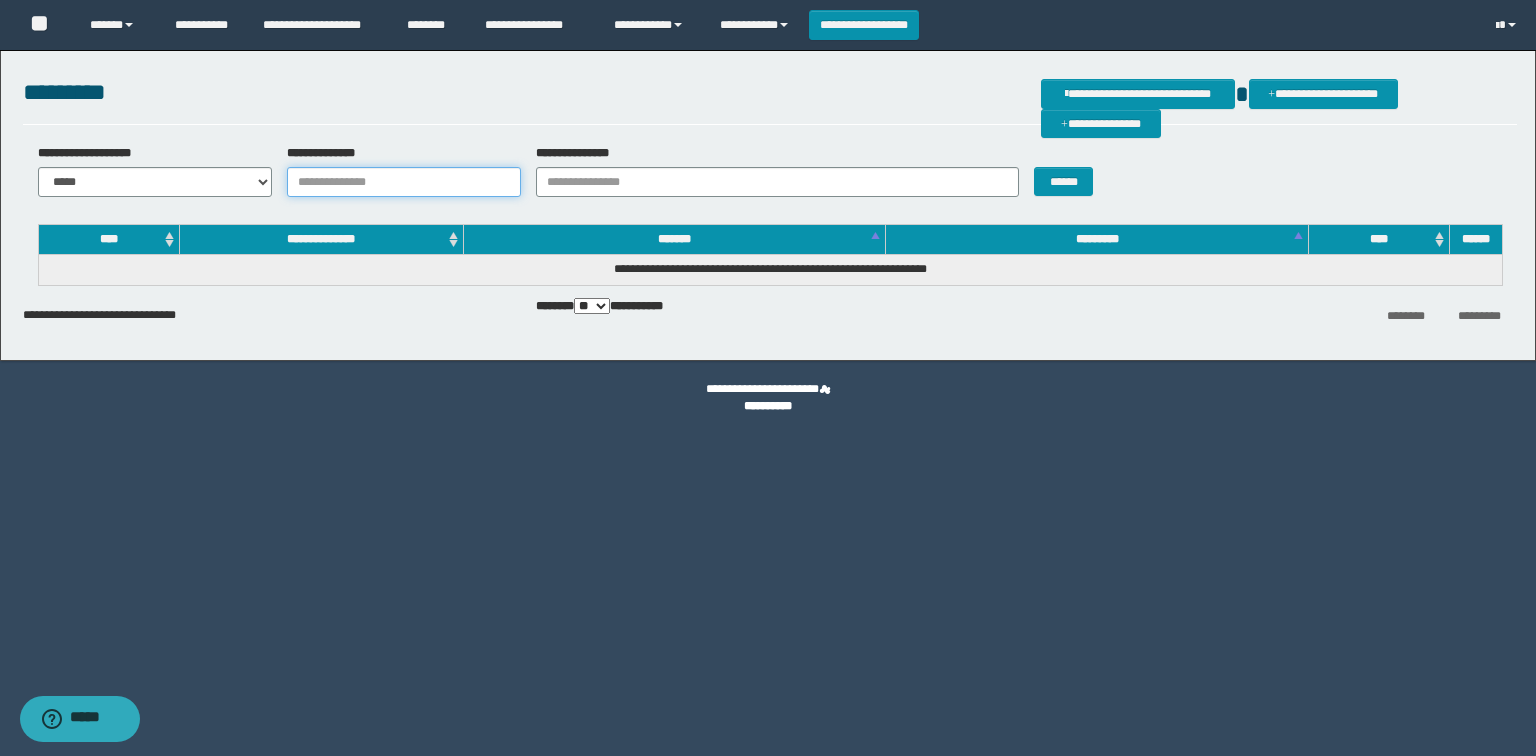 click on "**********" at bounding box center (404, 182) 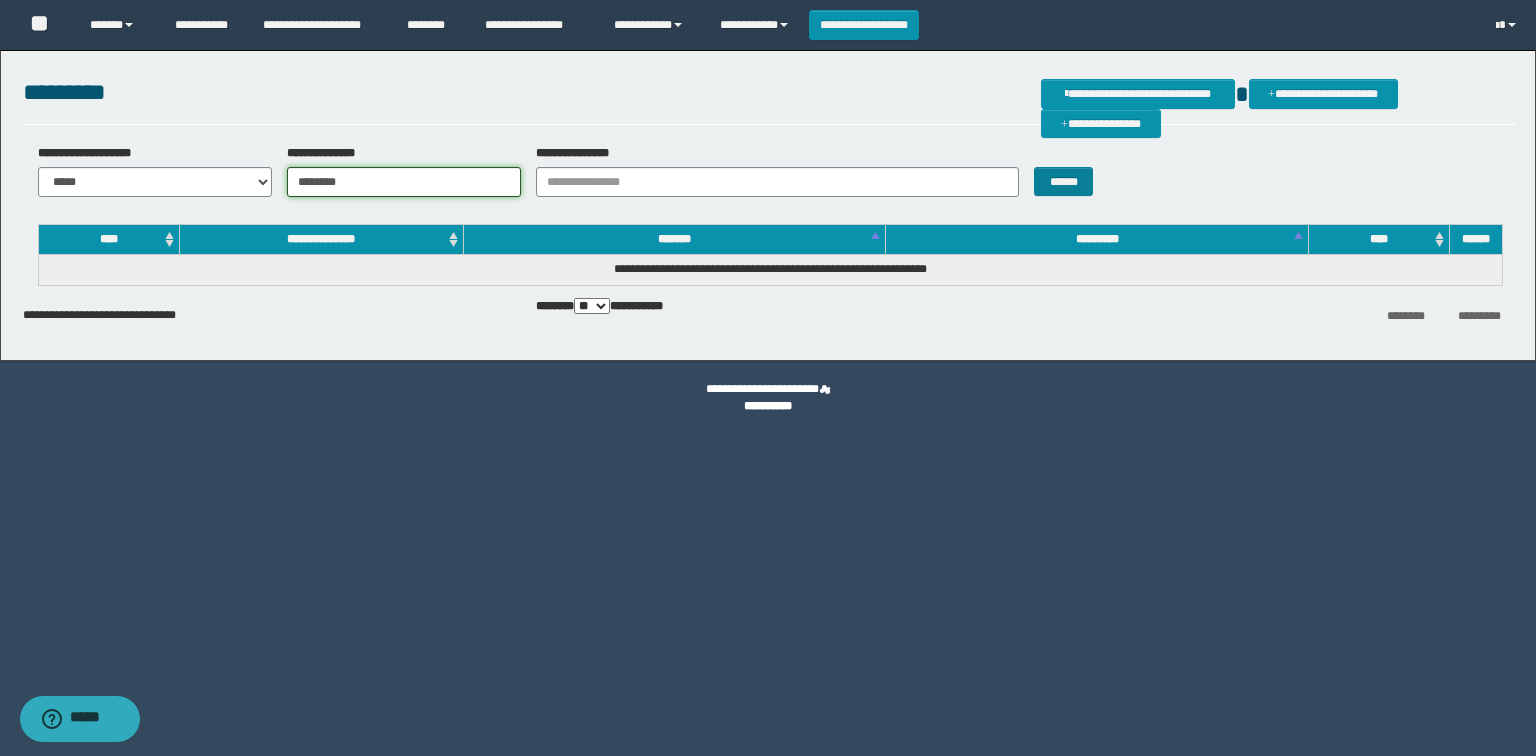 type on "********" 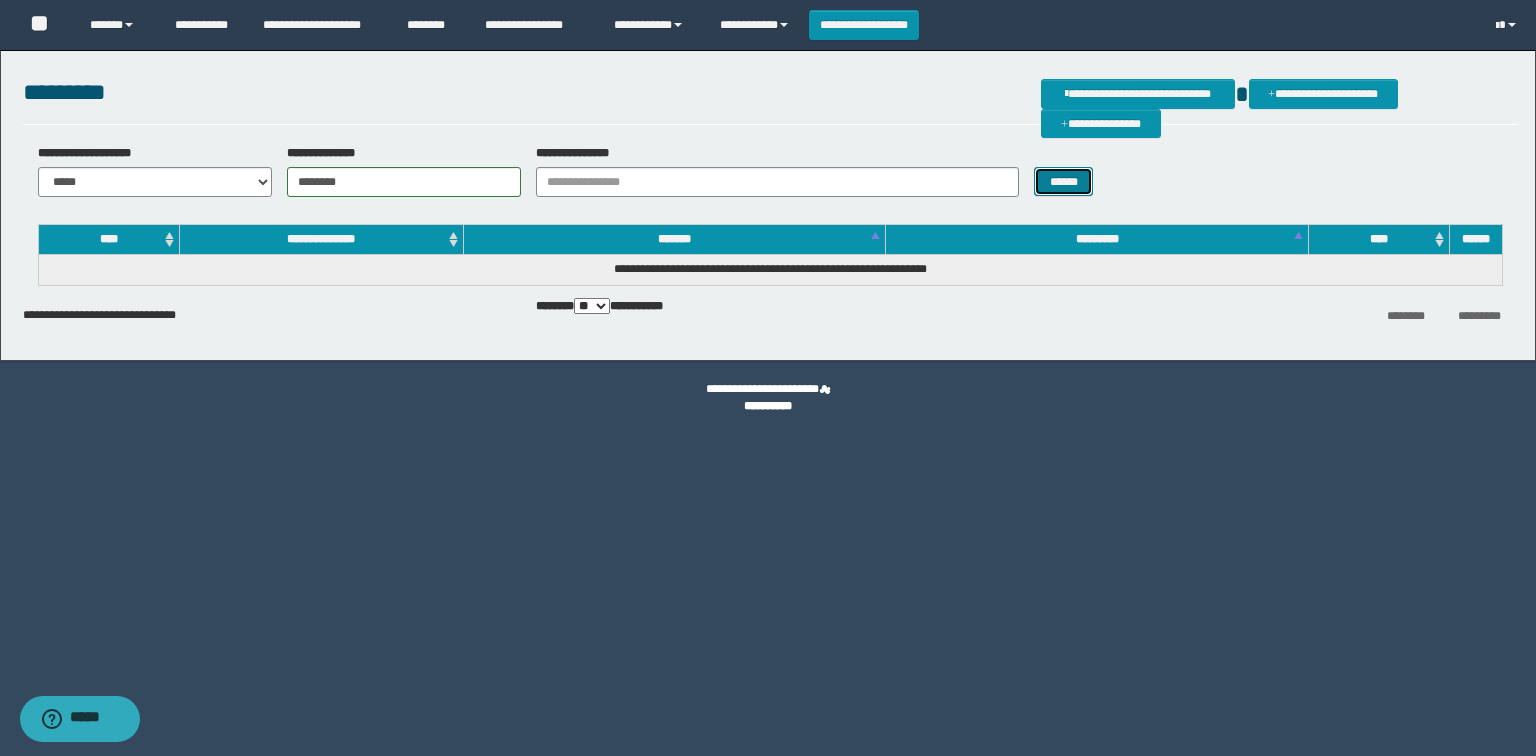 click on "******" at bounding box center (1063, 182) 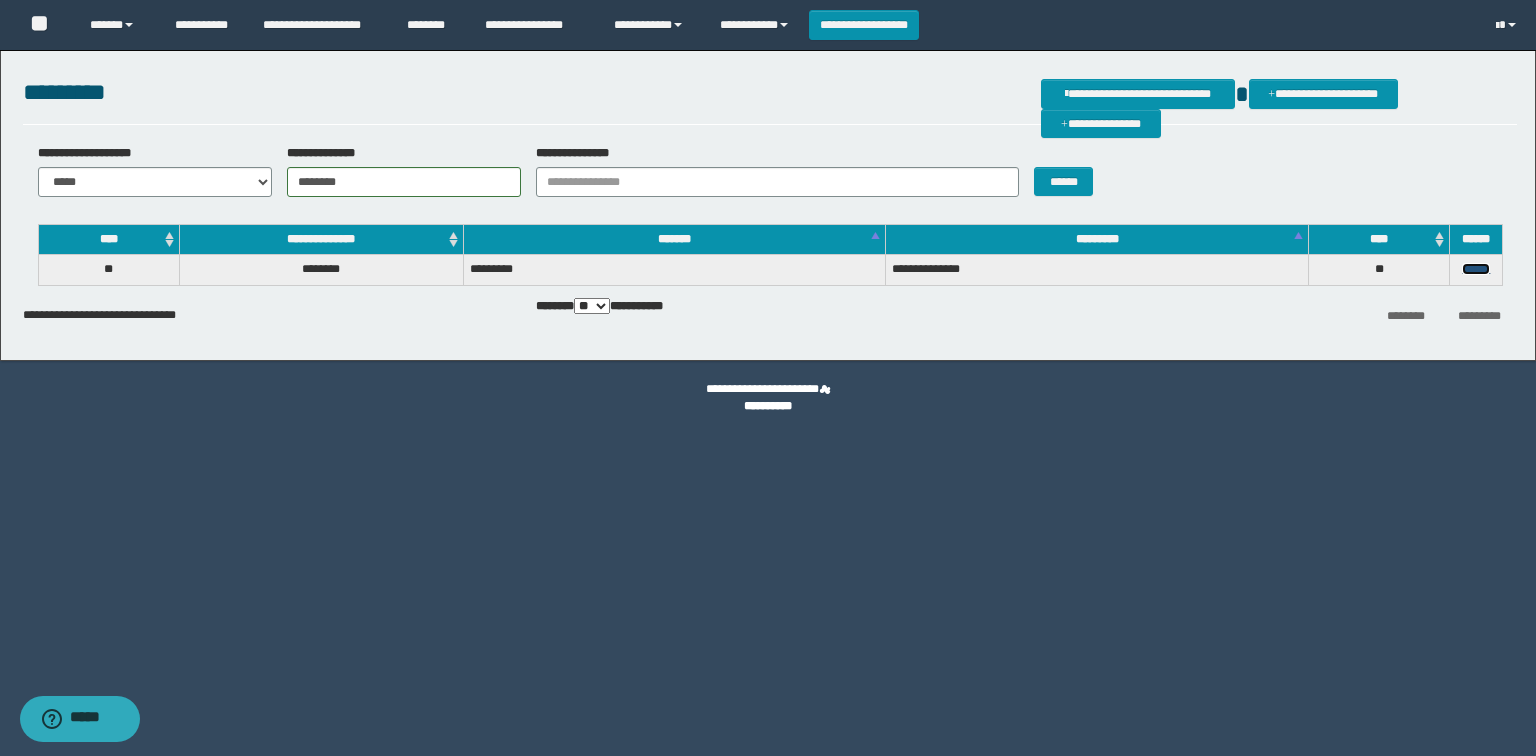 click on "******" at bounding box center [1476, 269] 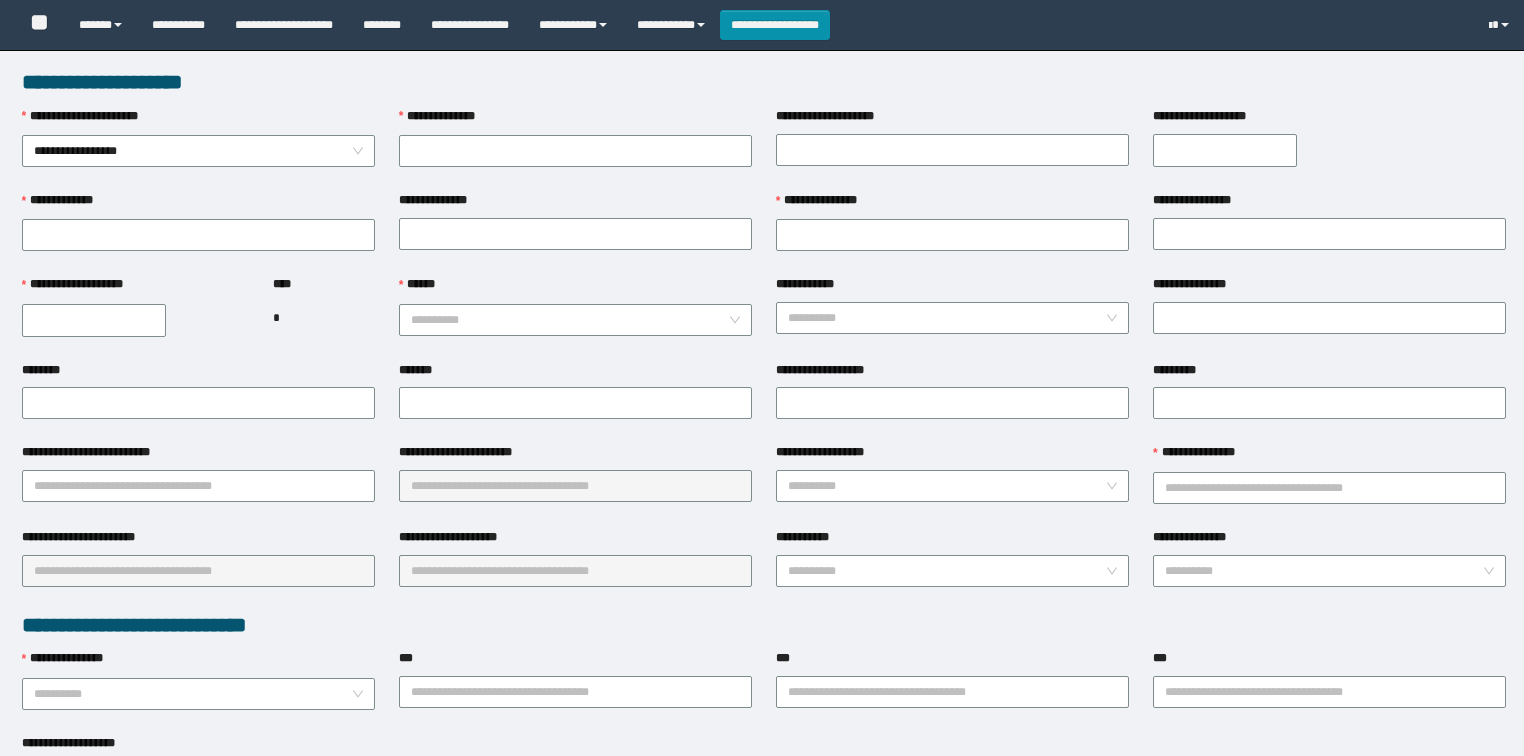 scroll, scrollTop: 0, scrollLeft: 0, axis: both 